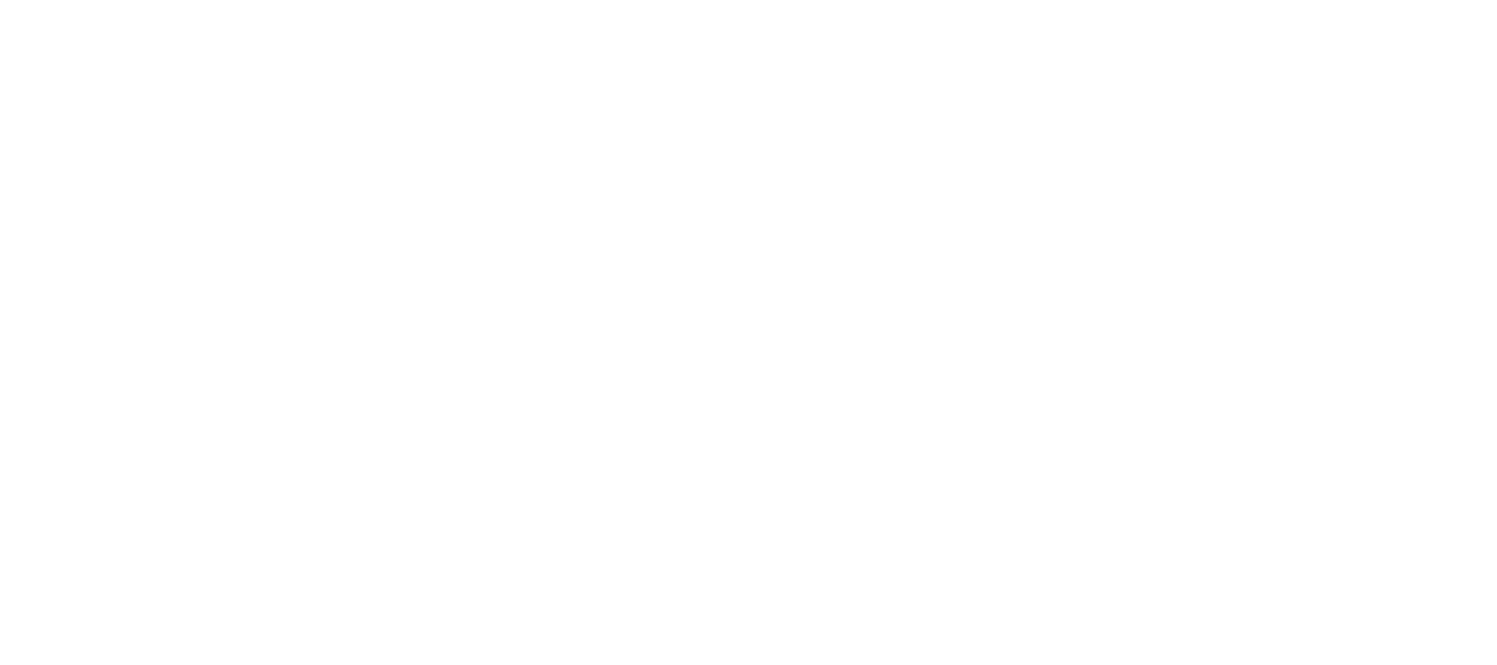 scroll, scrollTop: 0, scrollLeft: 0, axis: both 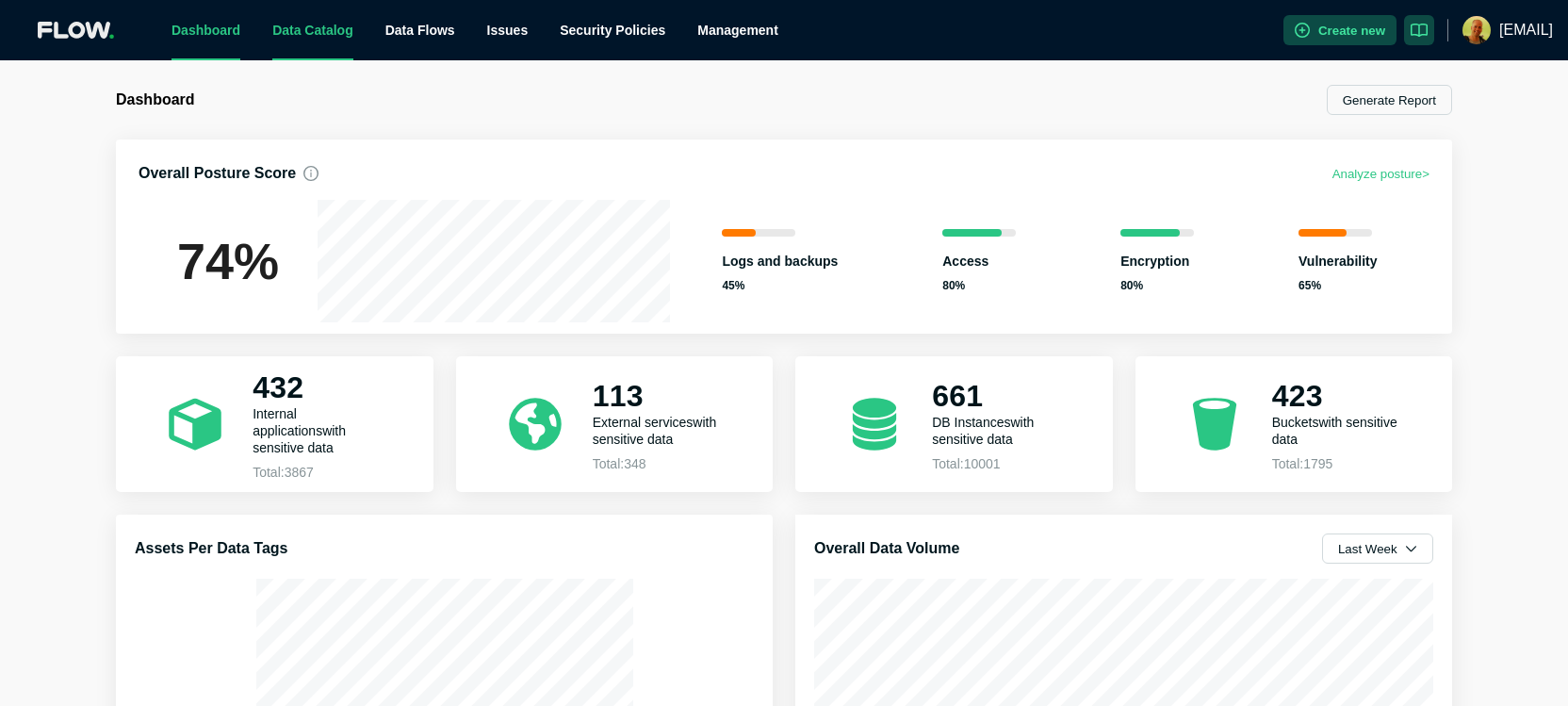 click on "Data Catalog" at bounding box center (313, 30) 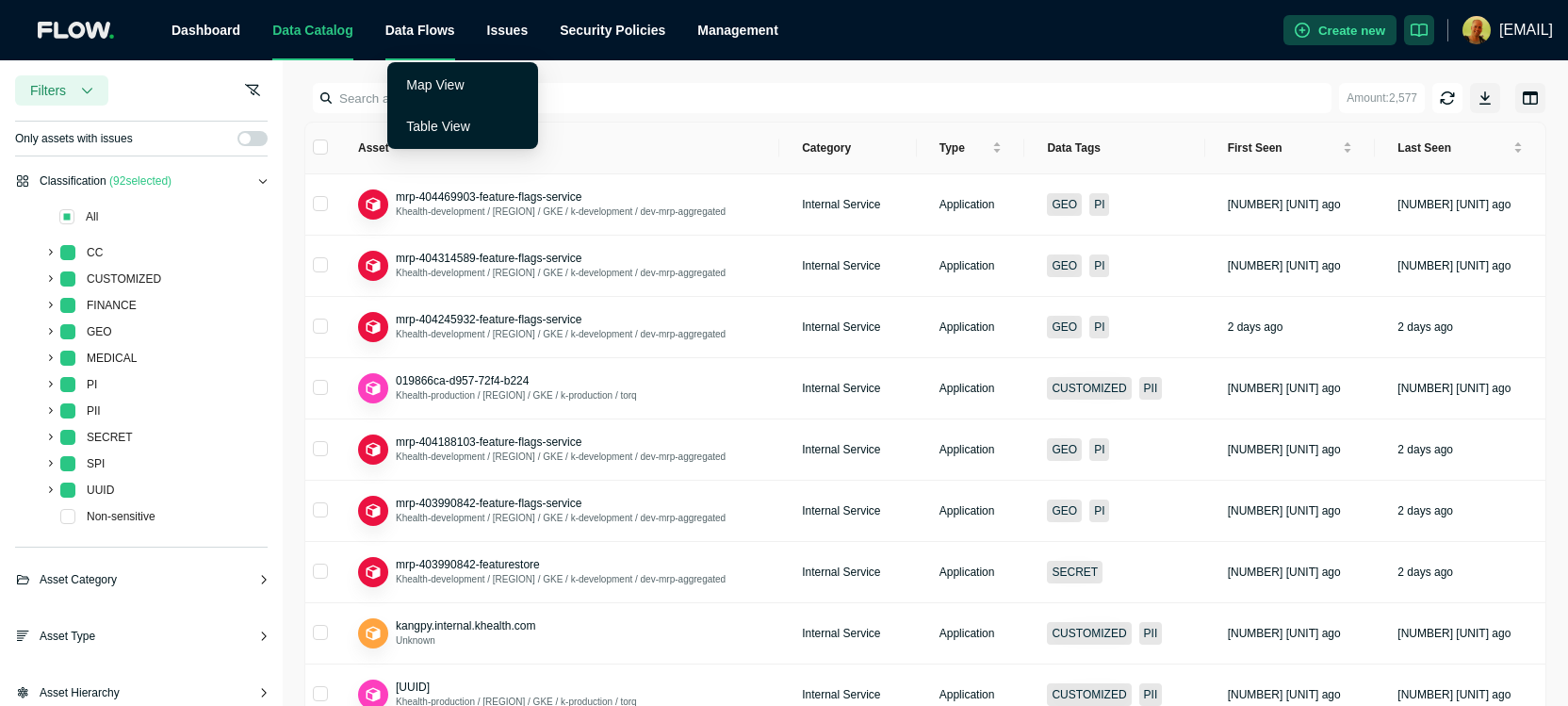 click on "Data Flows" at bounding box center [420, 30] 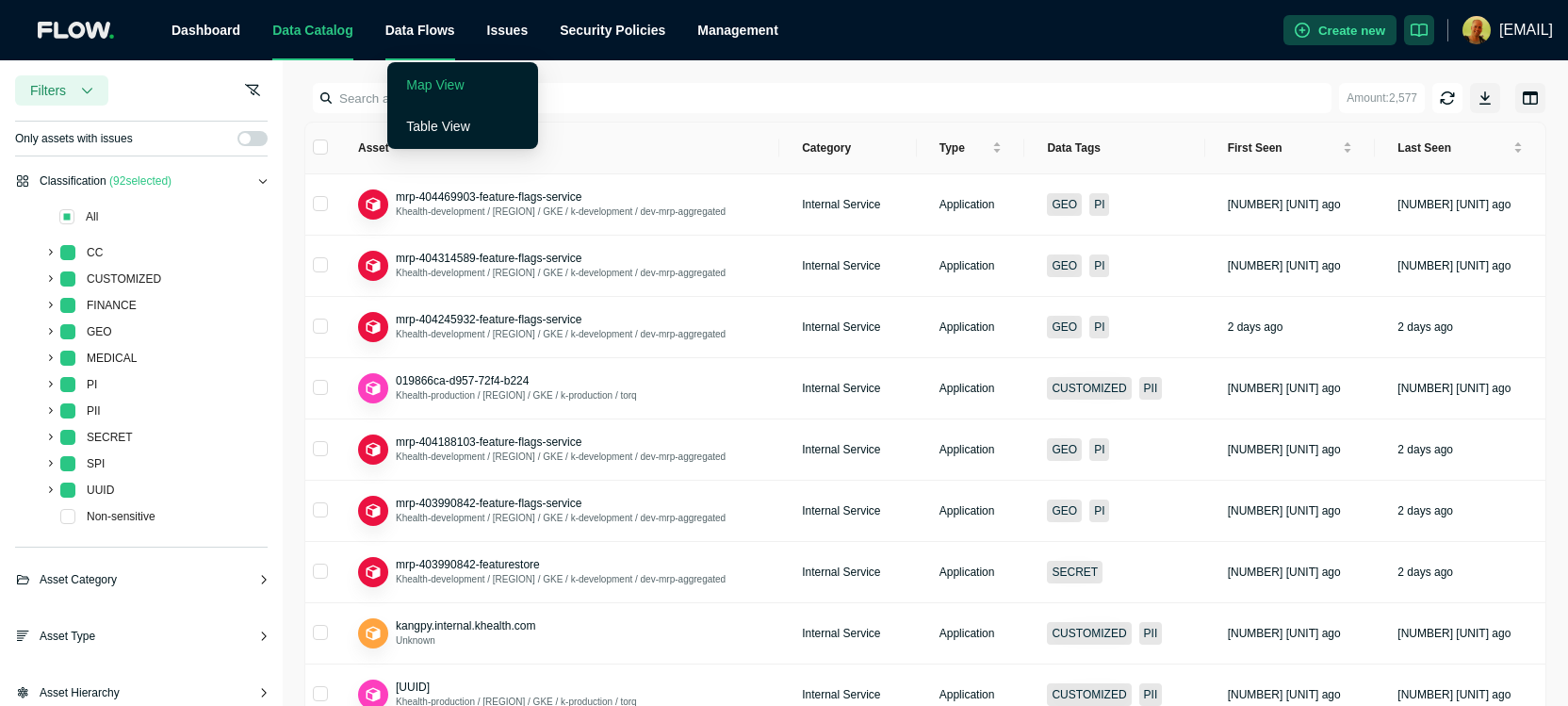 click on "Map View" at bounding box center [434, 85] 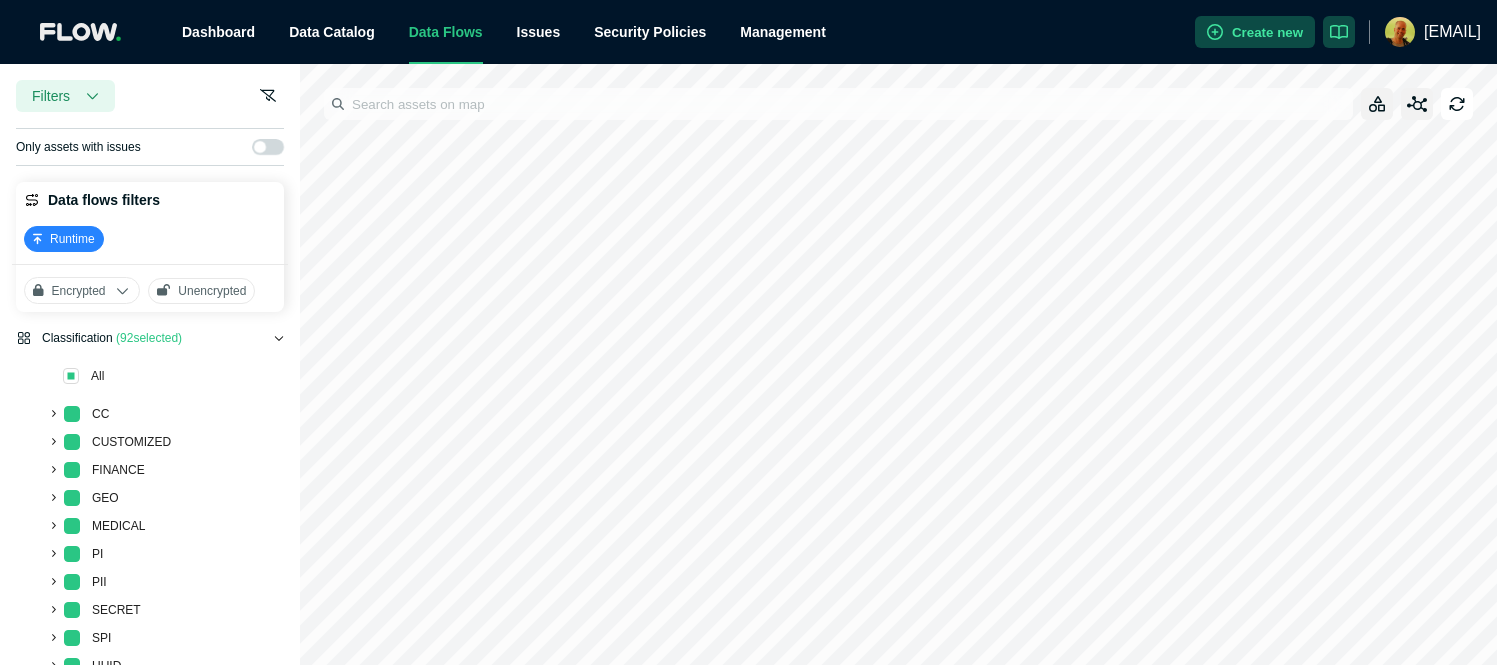 click on "Filters Only assets with issues Data flows filters Runtime Encrypted Unencrypted     Classification   ( [NUMBER]  selected) All CC CUSTOMIZED FINANCE GEO MEDICAL PI PII SECRET SPI UUID Non-sensitive     Asset Category   All Cloud Provider External Client External Service Internal Service   Asset Type   All Application Bucket Database DB Instance   Asset Hierarchy   All analytics analytics-development anthem-datalake anthem-datalake-deidentified BQ Shared Views Carespree Airflow Production Carespree BQ Production Carespree BQ Shared Views Carespree Firebase non-Prod Carespree Firebase Production Carespree non-Prod Carespree Production data-ops data-research default Event Collector K Production k-algo k-development k-drp-test-2022-09 k-e2e-test k-flow-security k-googlehealthcareapi-hl7-poc k-internal k-kms-1 k-maccabi-ops k-makabi-audit-logs k-mssql-public k-pay-raw k-sandbox k-sandbox-1 k-secure-access k-security k-security-entitle k-security-temp-2022-11 k-therapy-archive kang kang dev kang integration !qadev!" at bounding box center [748, 364] 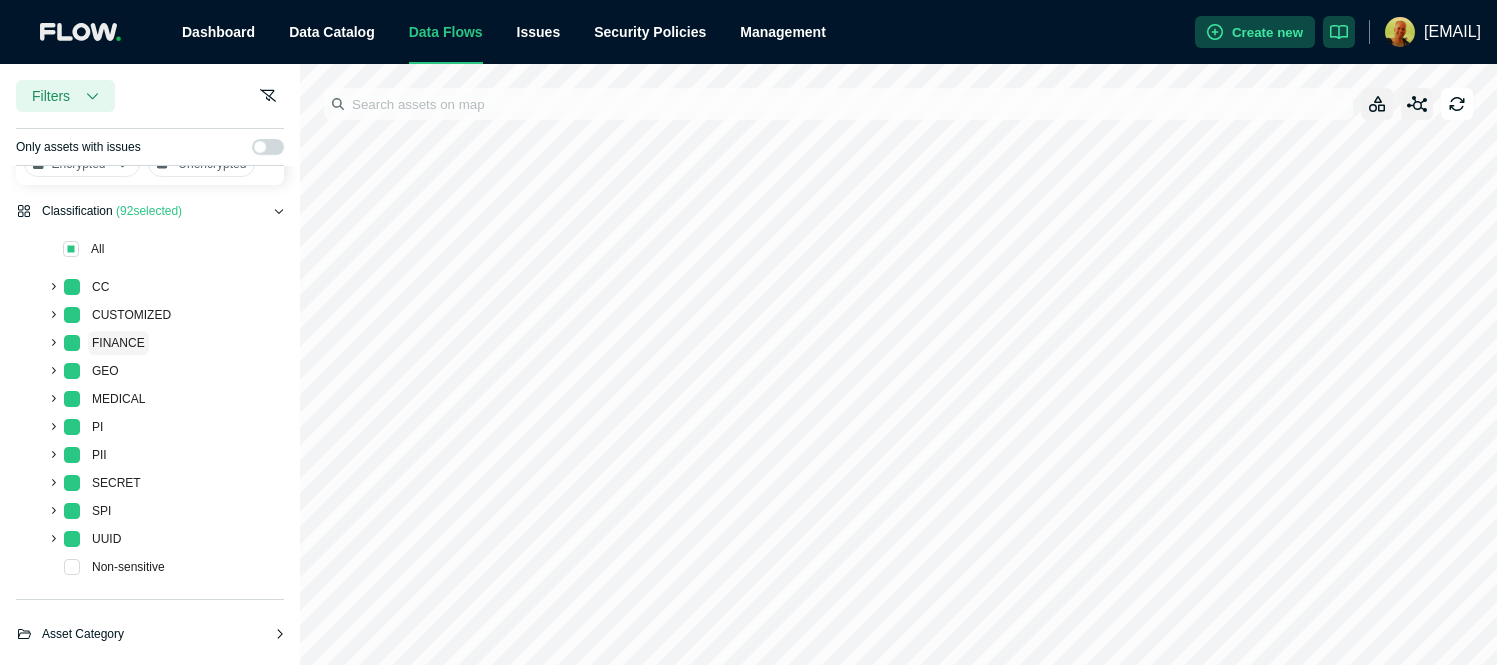 scroll, scrollTop: 134, scrollLeft: 0, axis: vertical 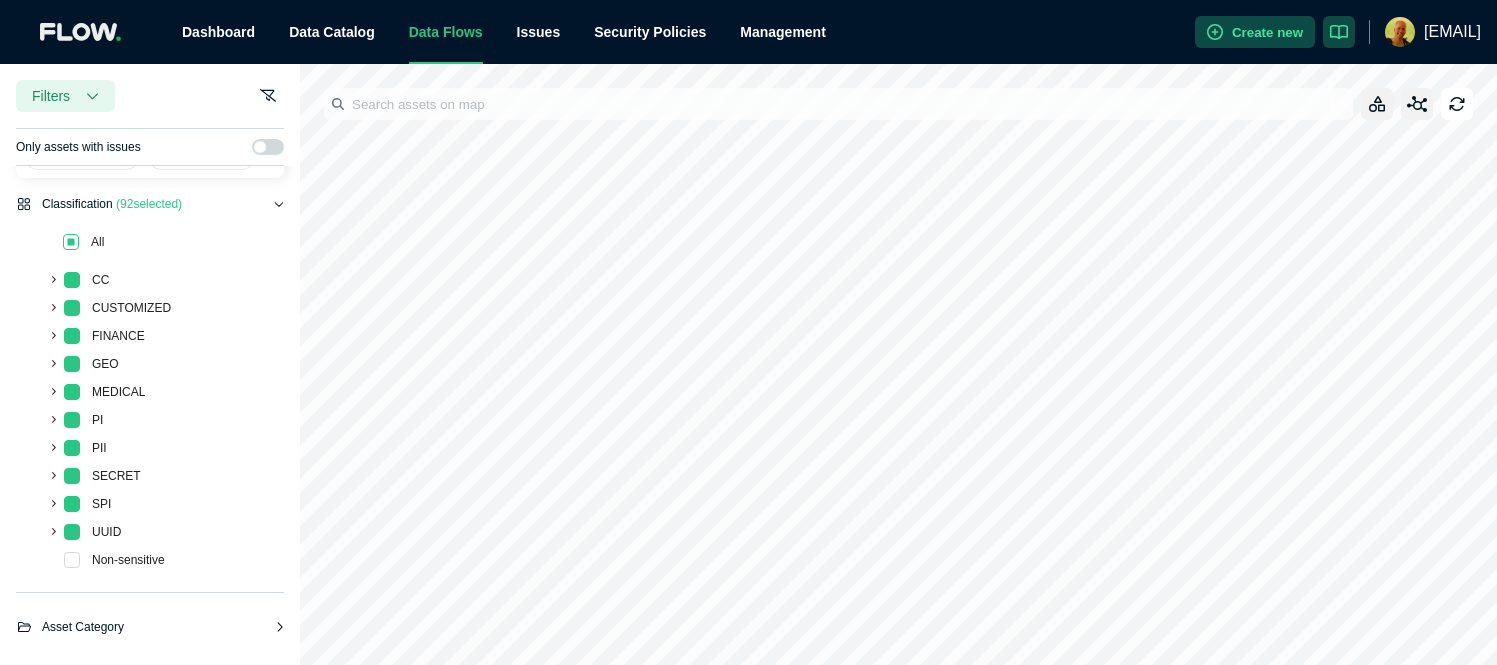 click at bounding box center [71, 242] 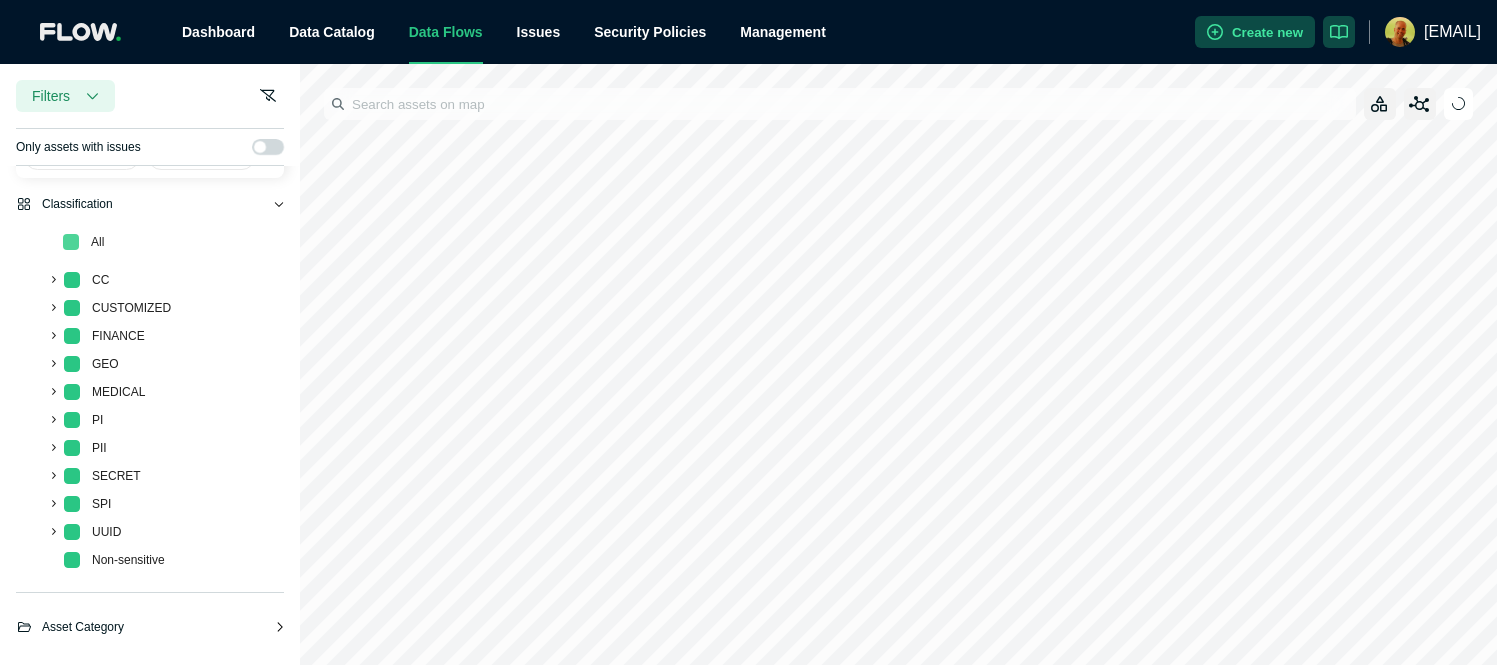 click at bounding box center (71, 242) 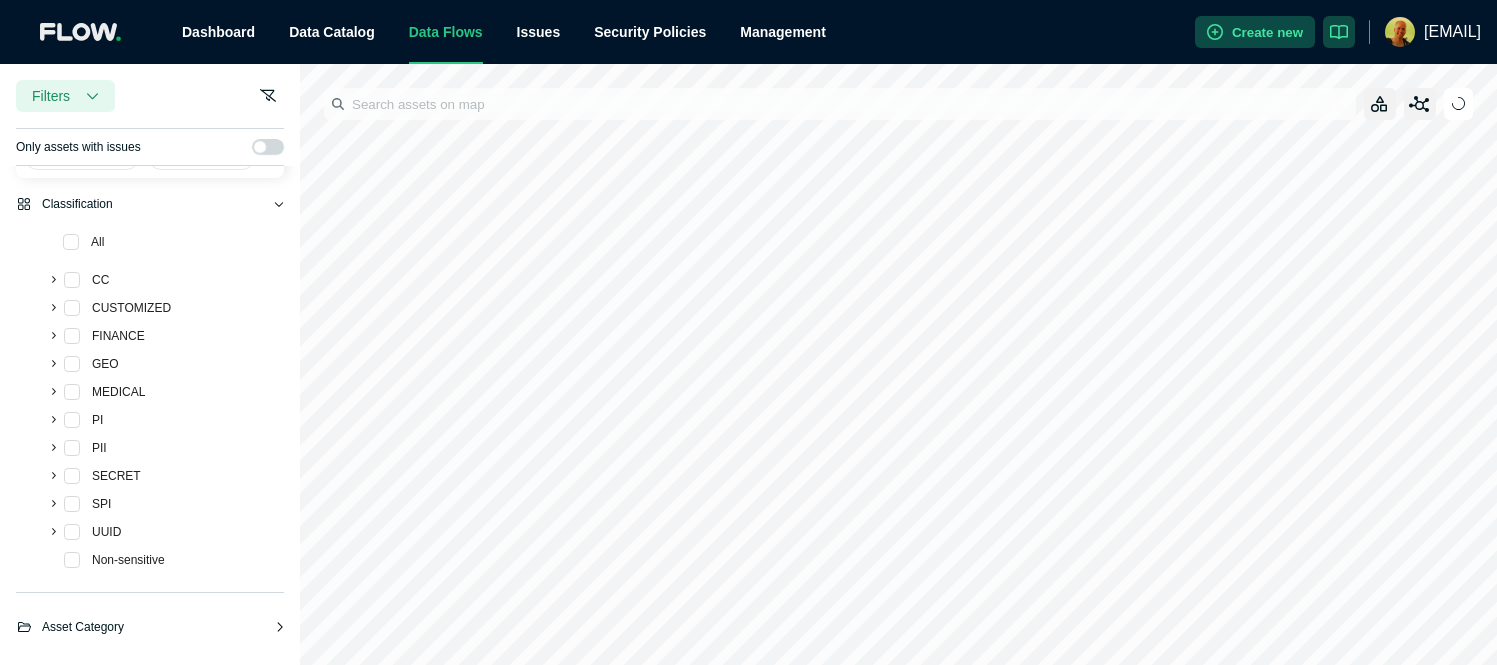 drag, startPoint x: 74, startPoint y: 415, endPoint x: 81, endPoint y: 435, distance: 21.189621 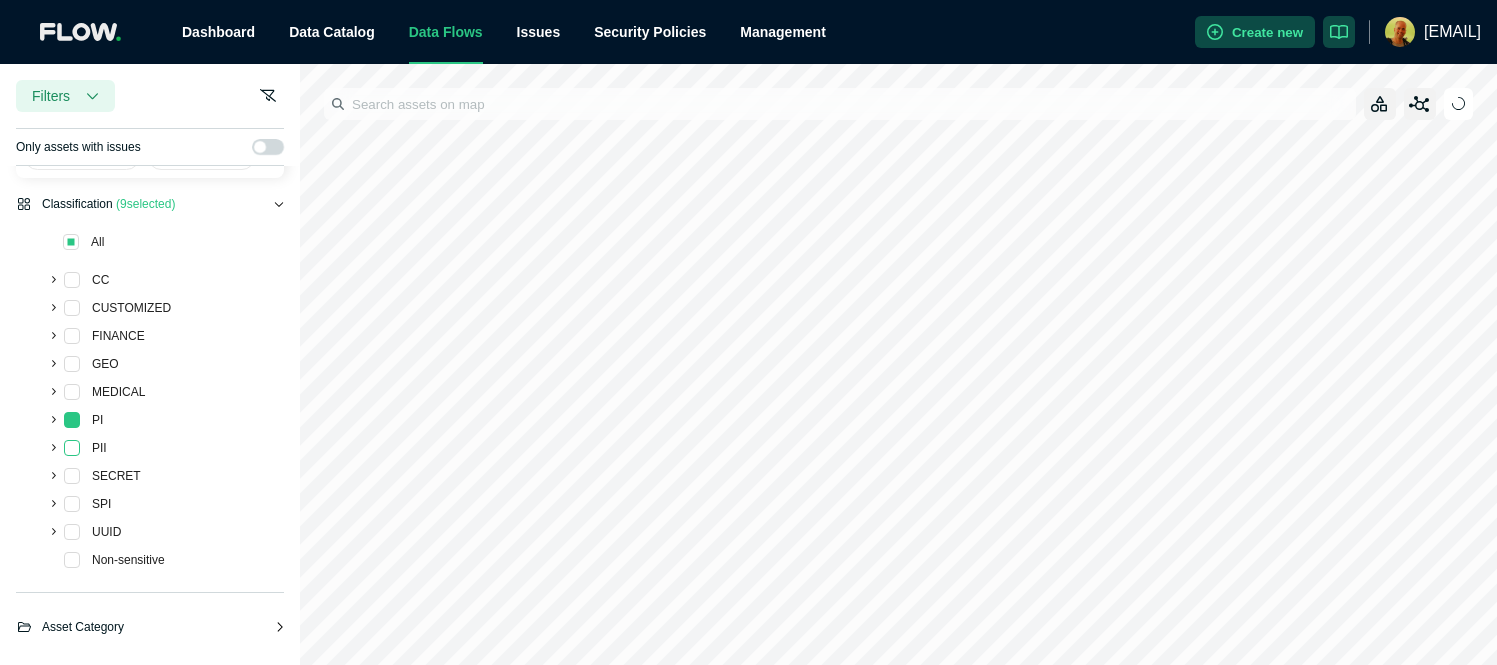 click at bounding box center (72, 448) 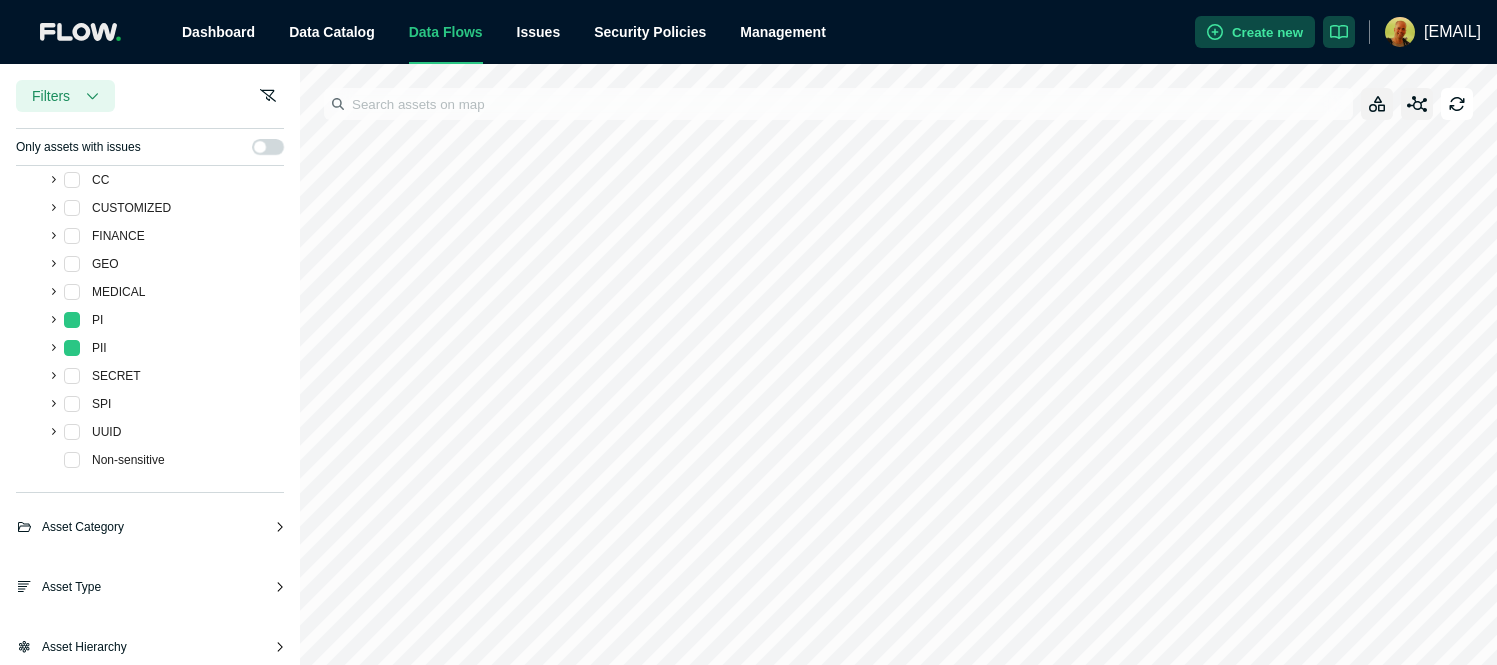 scroll, scrollTop: 258, scrollLeft: 0, axis: vertical 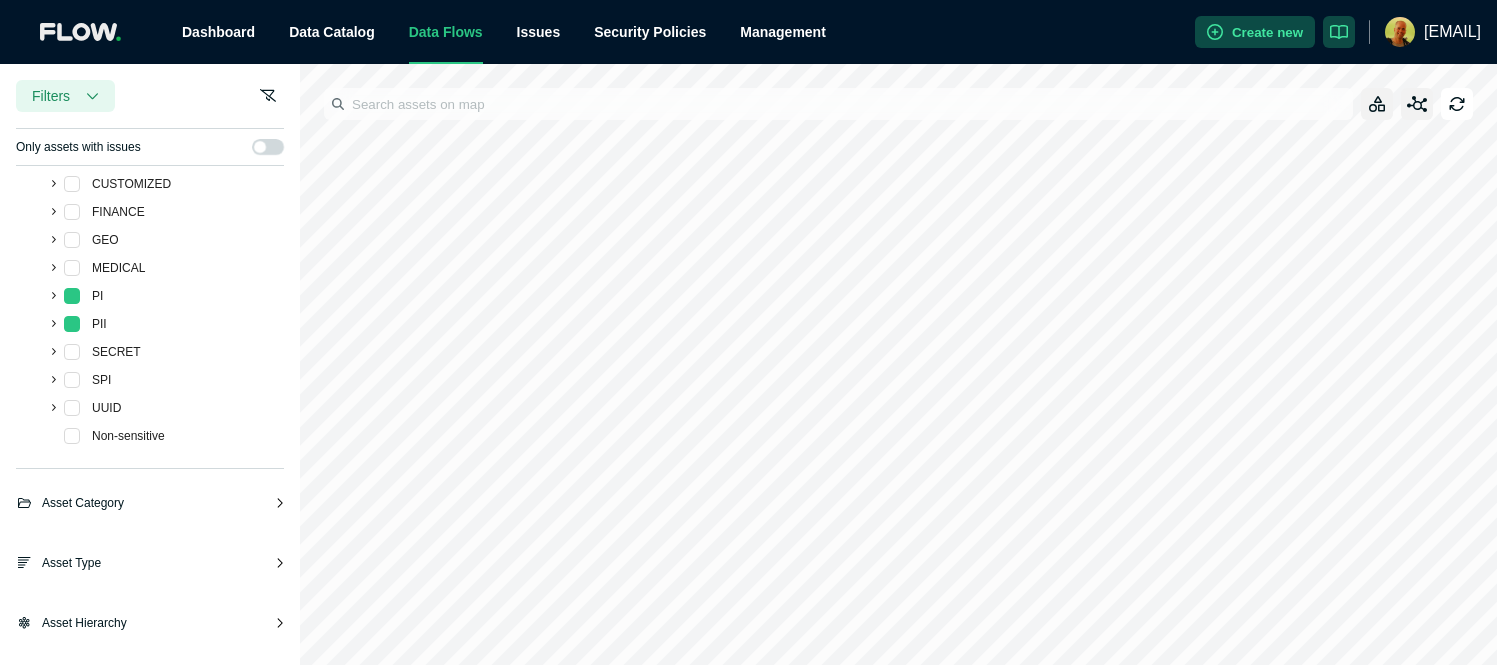 click on "Asset Category" at bounding box center [83, 503] 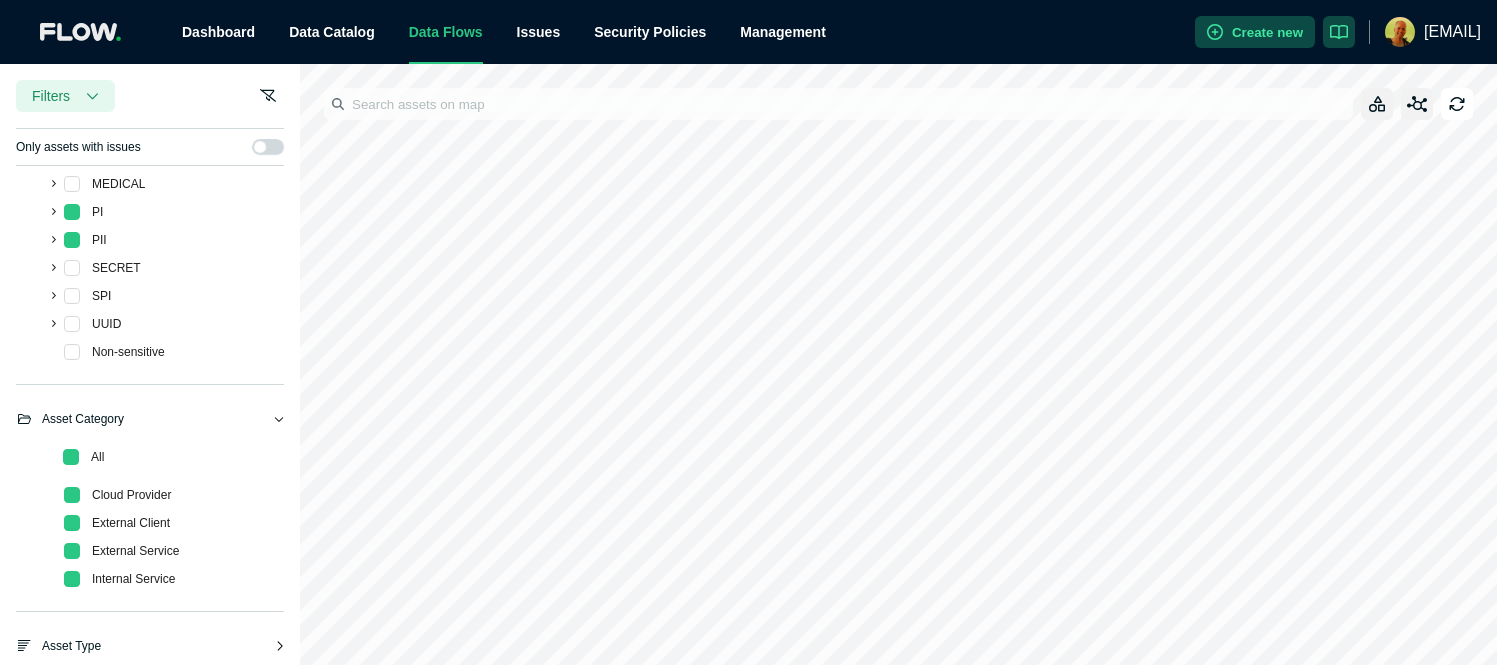 scroll, scrollTop: 425, scrollLeft: 0, axis: vertical 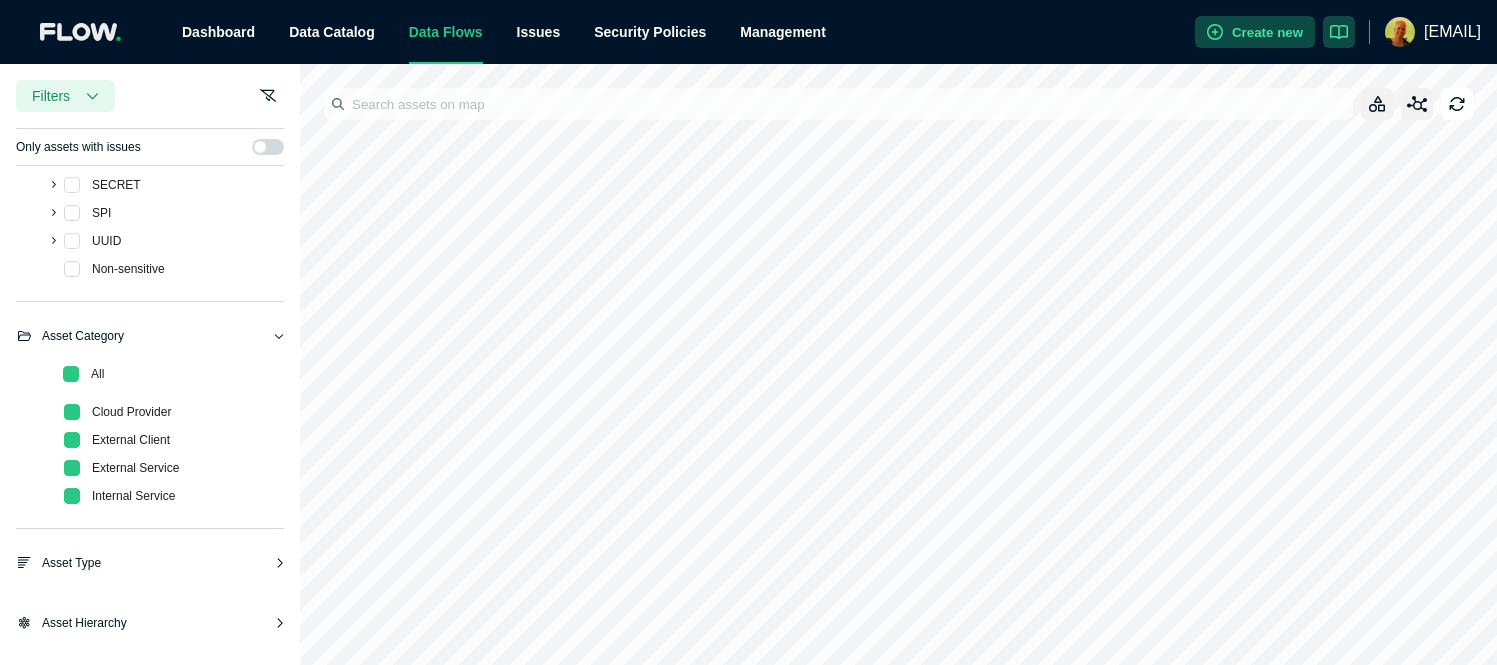click on "Asset Type" at bounding box center (150, 571) 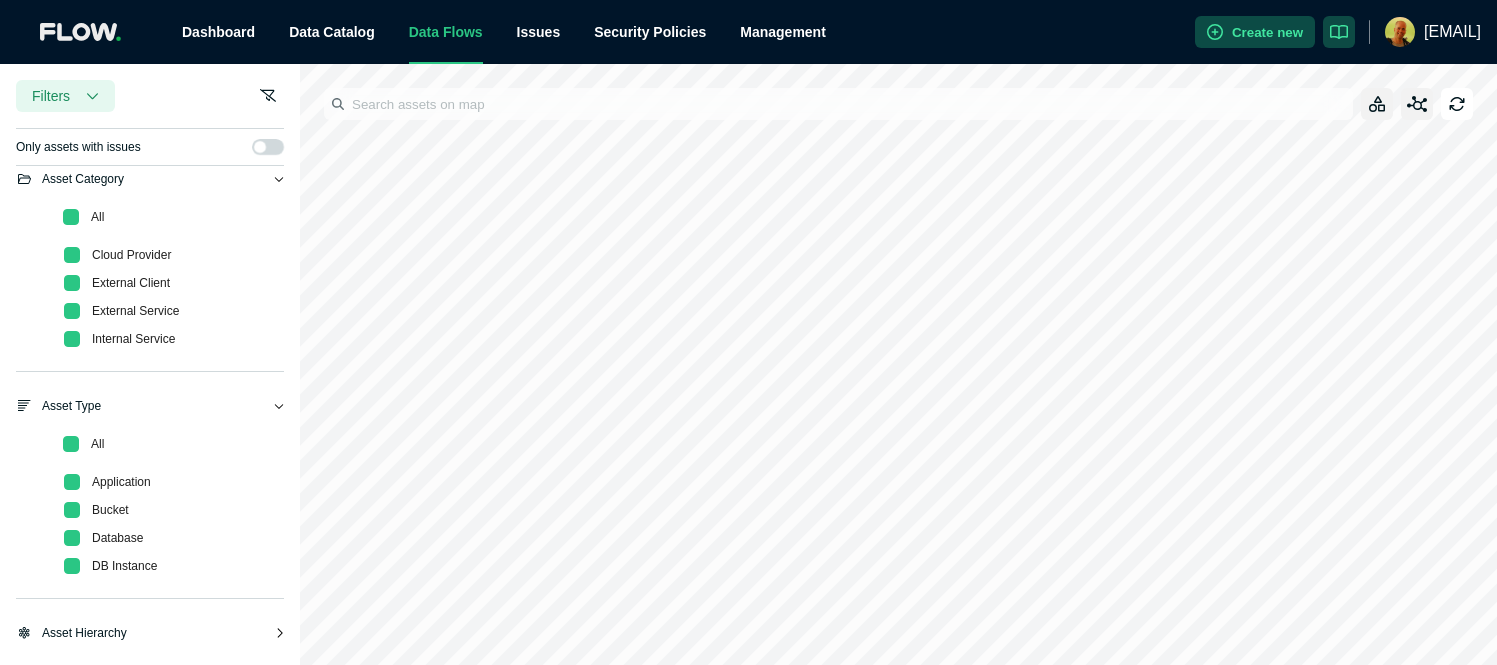 scroll, scrollTop: 592, scrollLeft: 0, axis: vertical 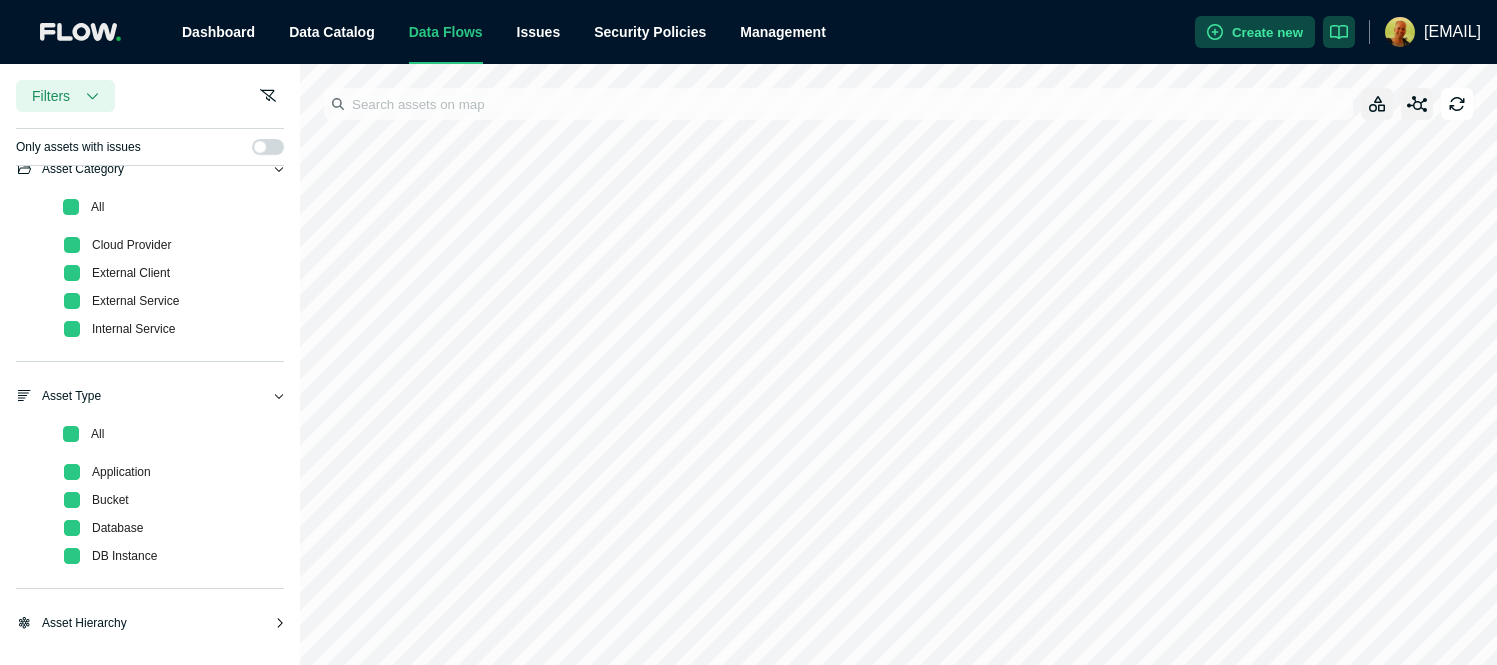 click on "Asset Hierarchy" at bounding box center [150, 631] 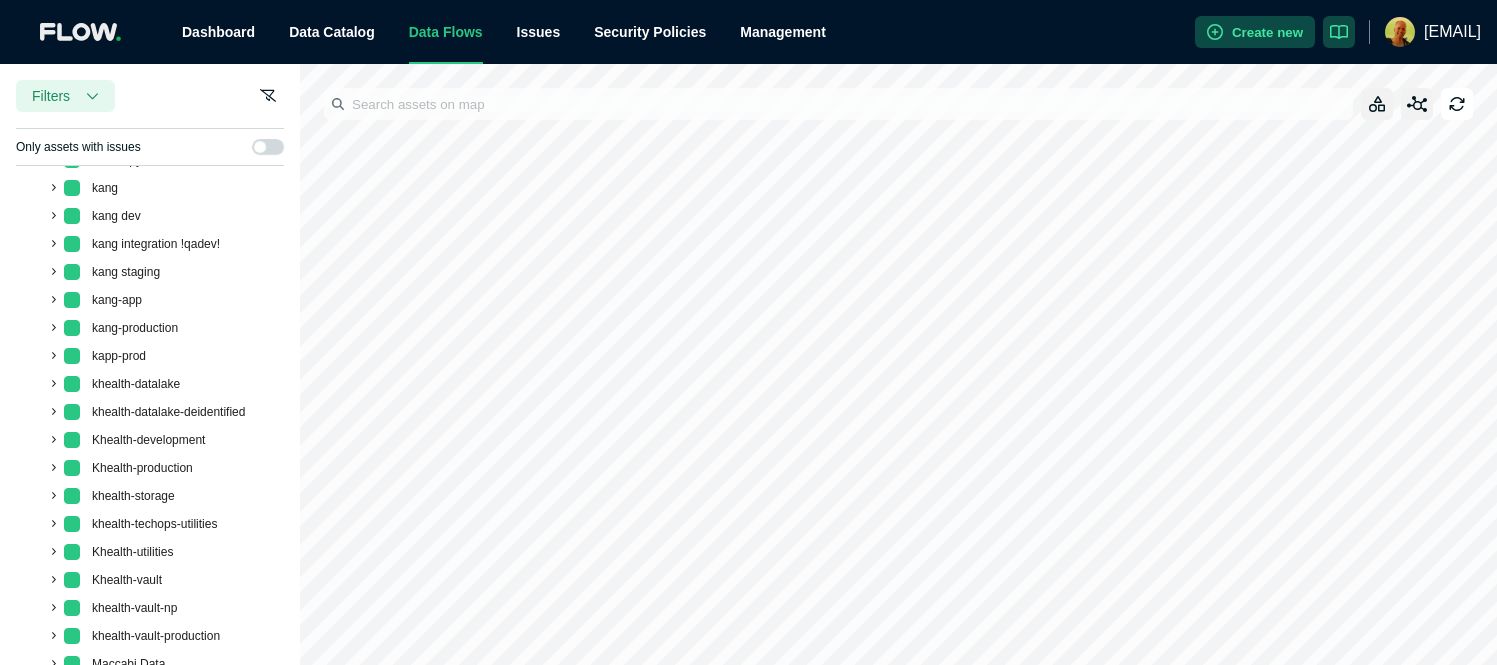 scroll, scrollTop: 2162, scrollLeft: 0, axis: vertical 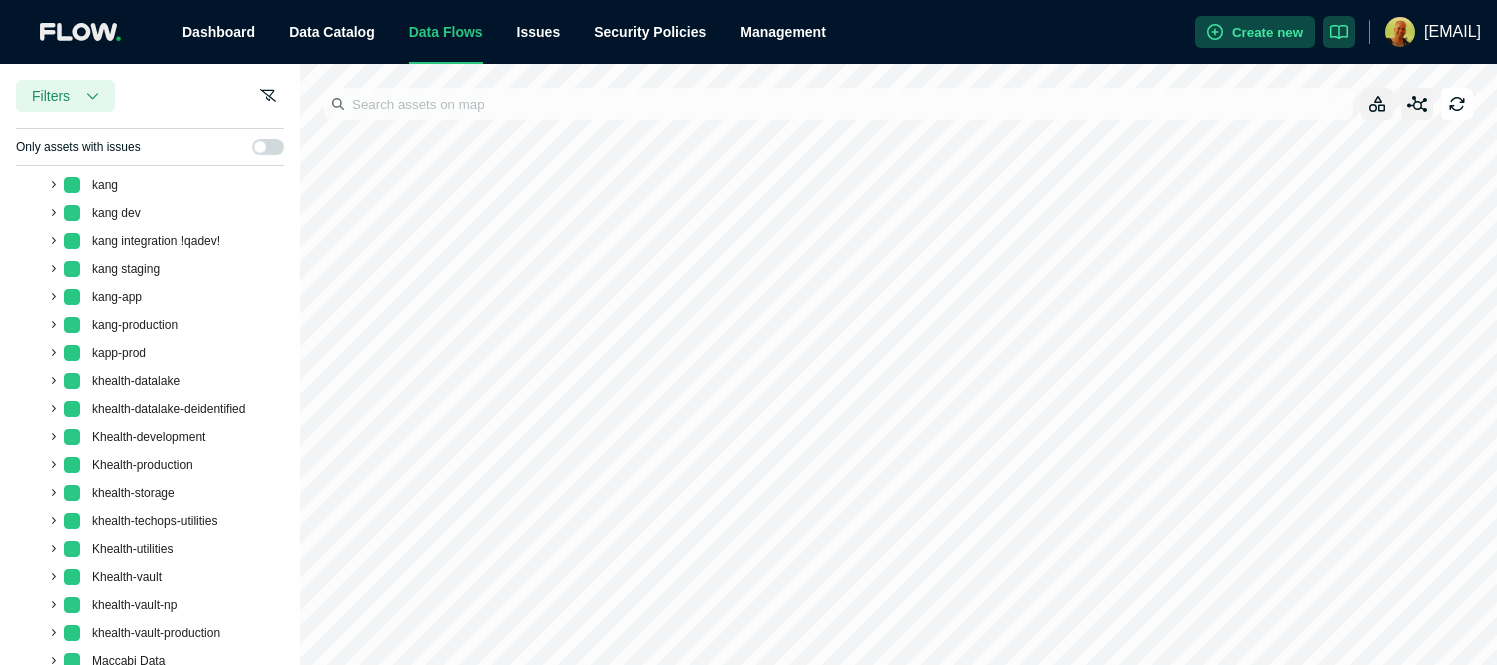 click at bounding box center (52, 437) 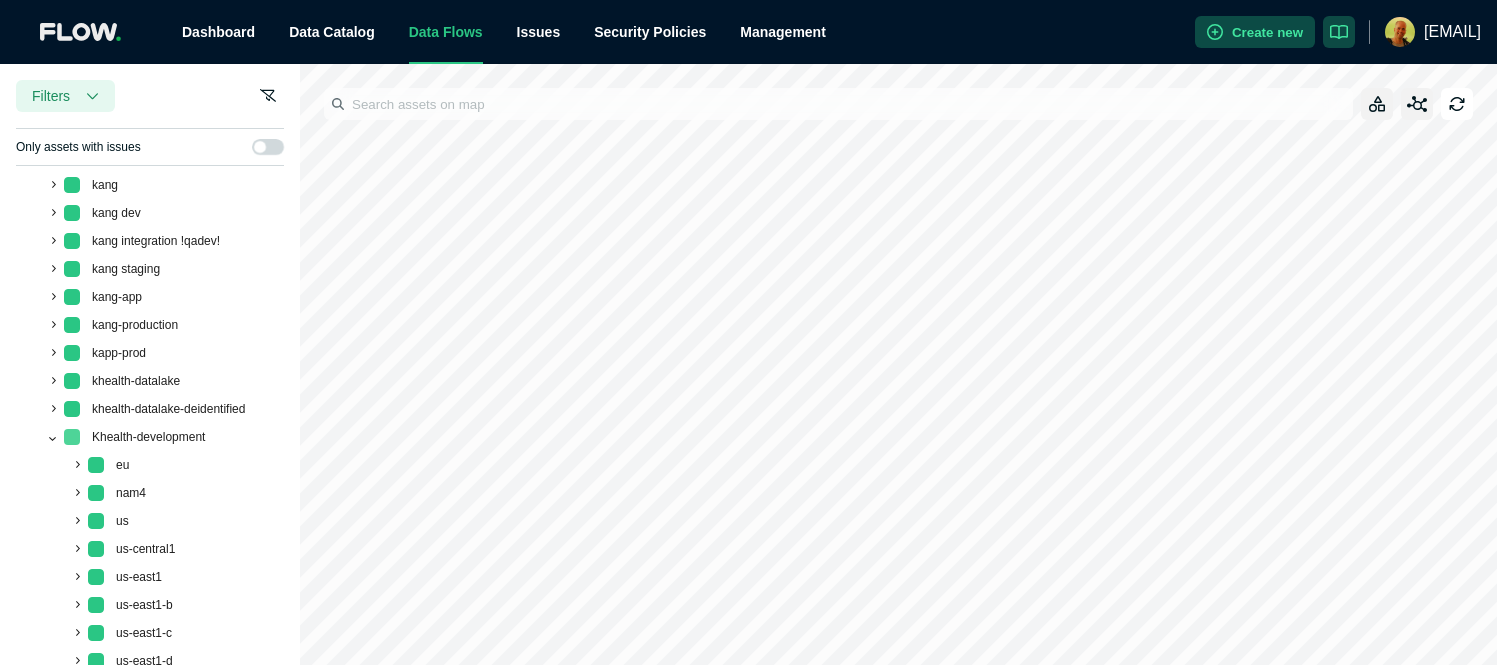 click at bounding box center (72, 437) 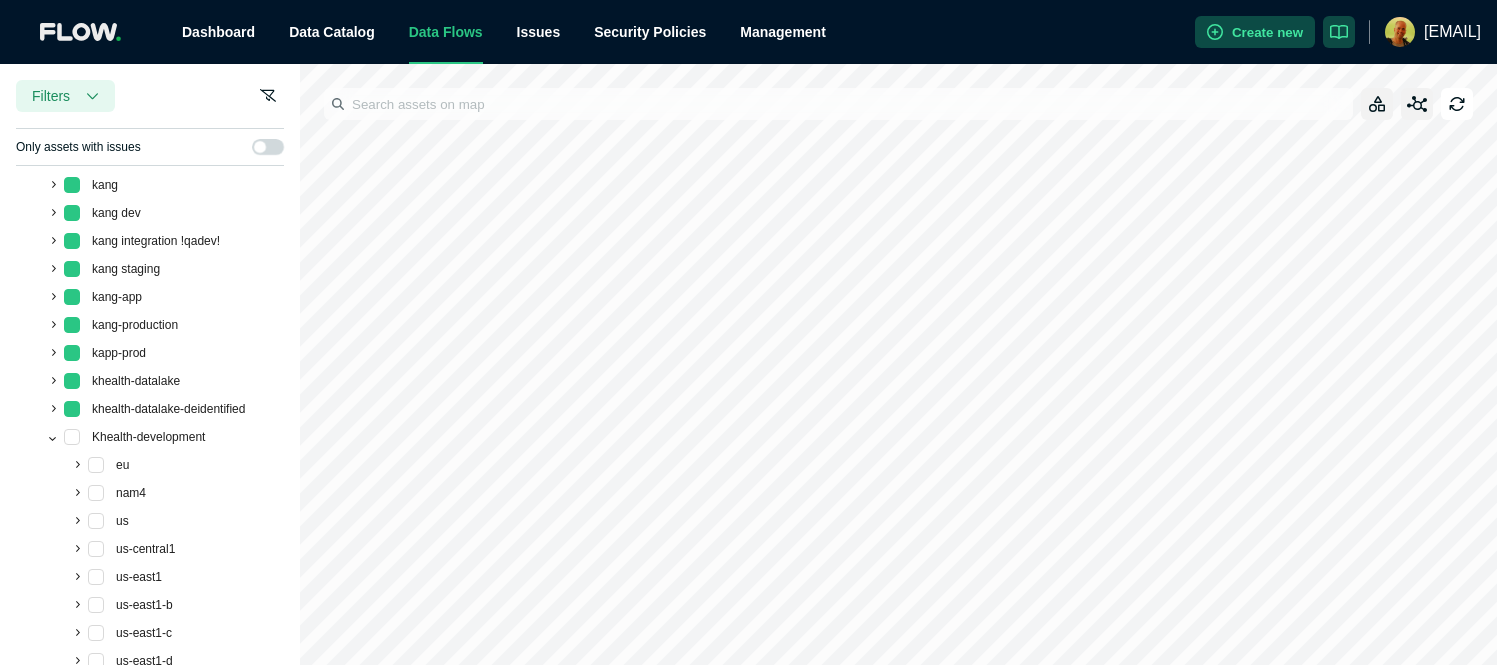 click 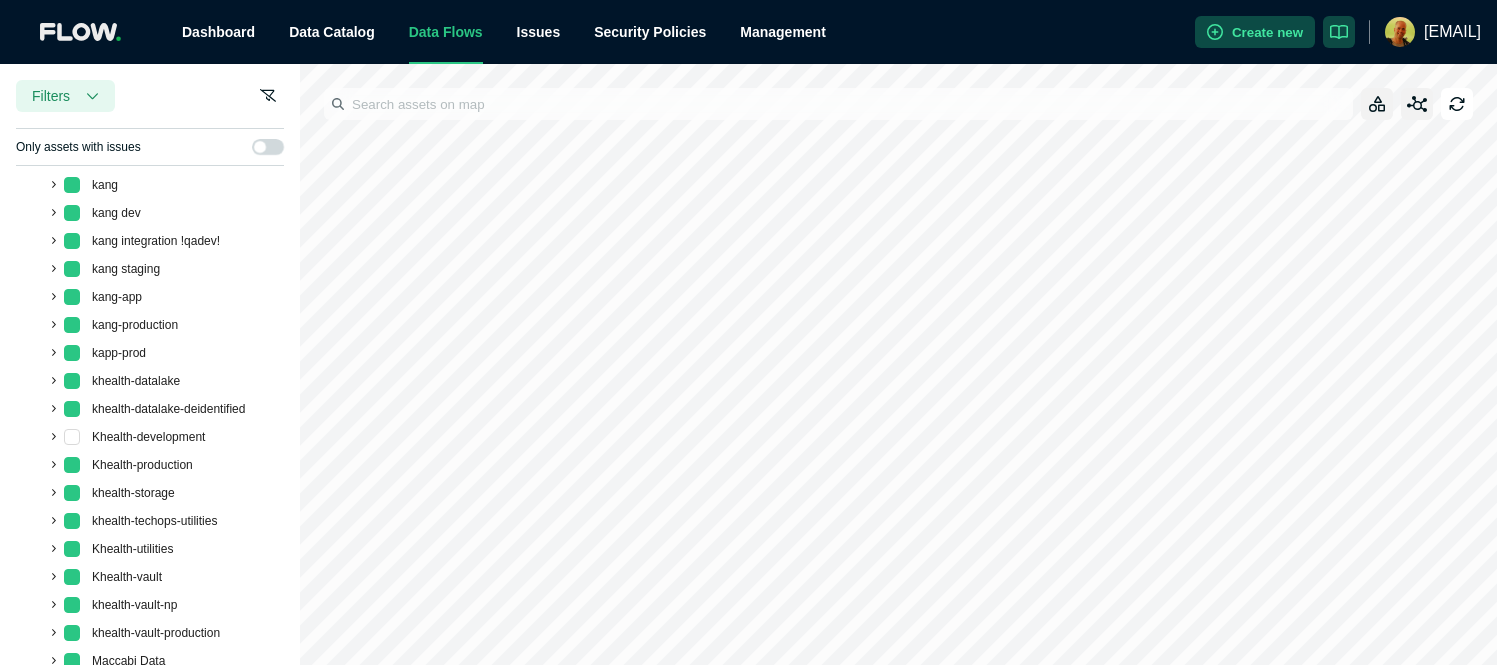 click at bounding box center [898, 364] 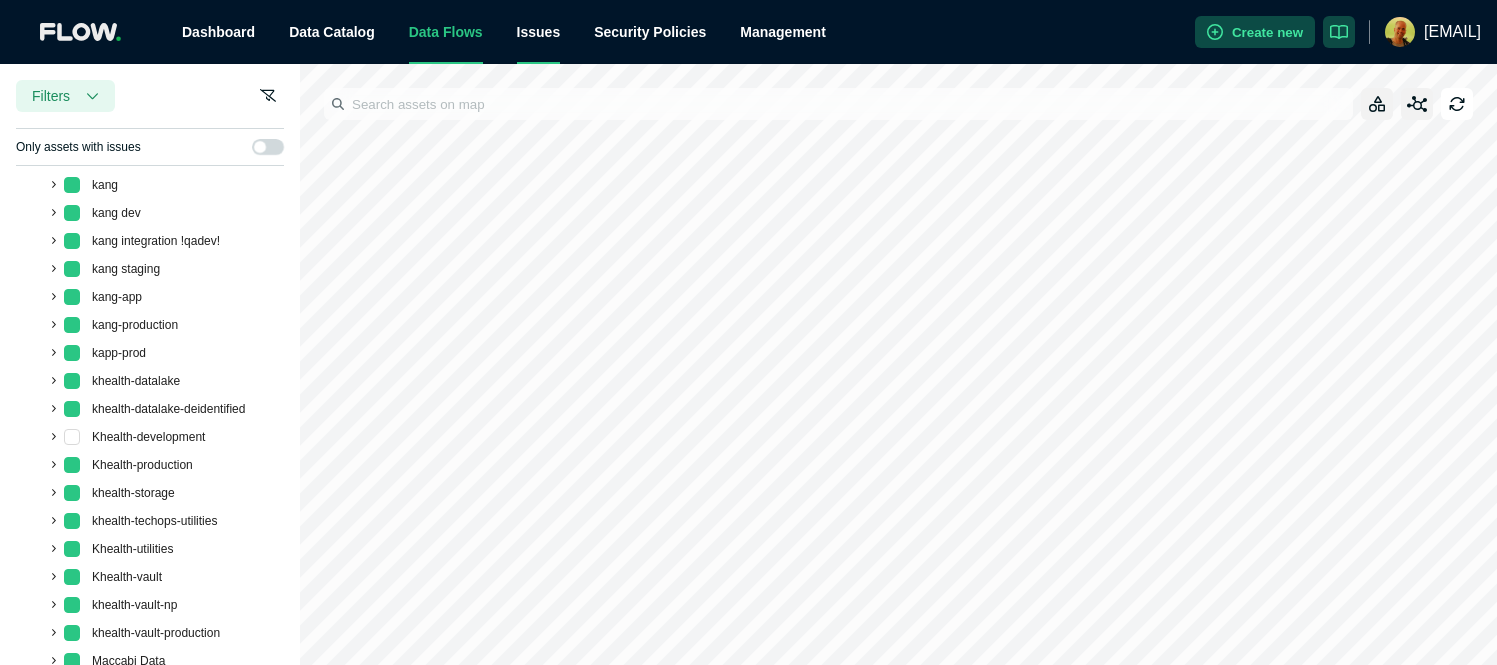click on "Issues" at bounding box center [539, 32] 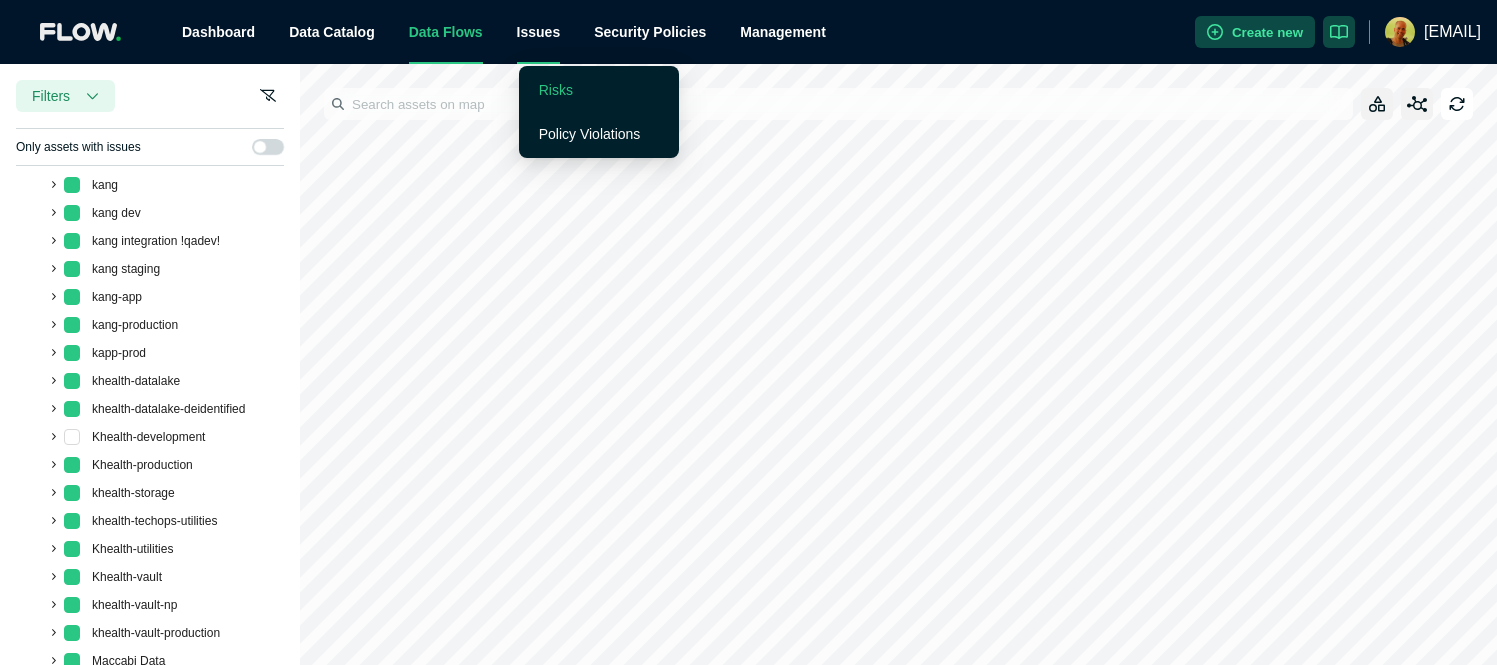 click on "Risks" at bounding box center [556, 90] 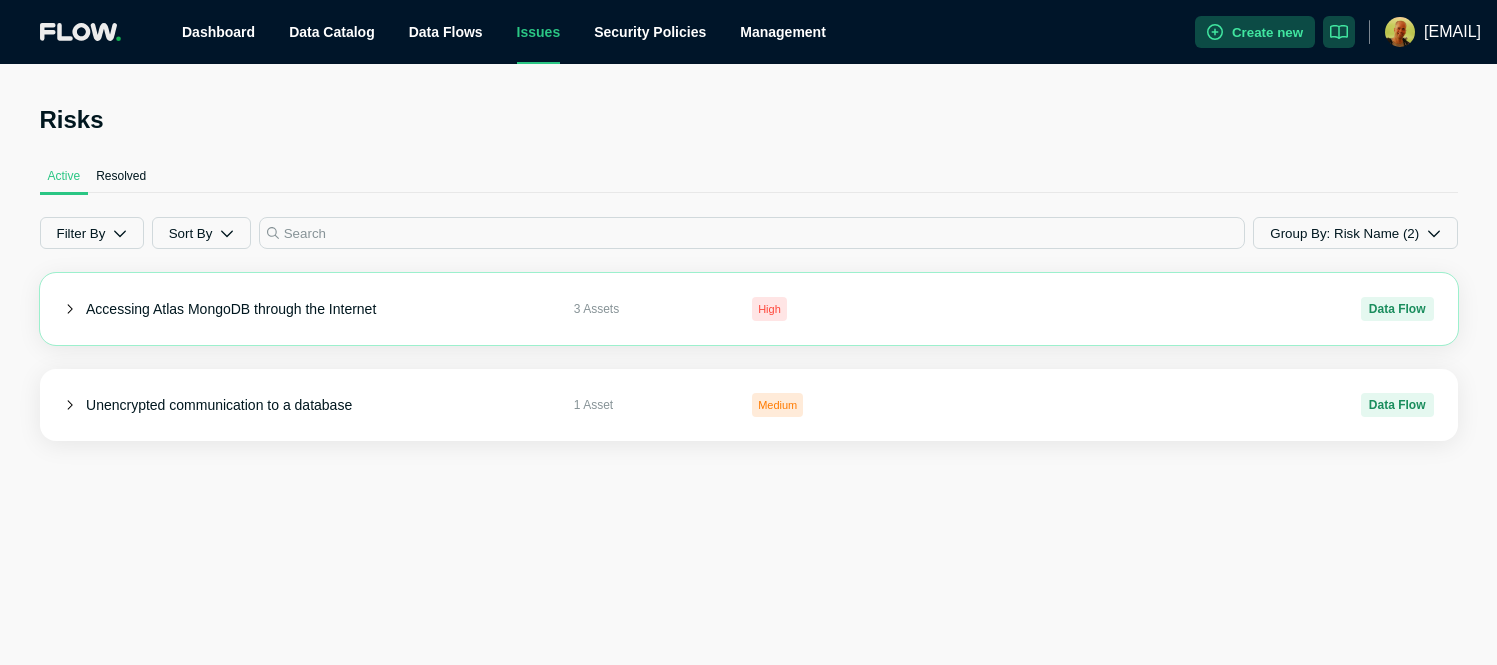 click on "Accessing Atlas MongoDB through the Internet 3 Assets High Data Flow" at bounding box center [749, 309] 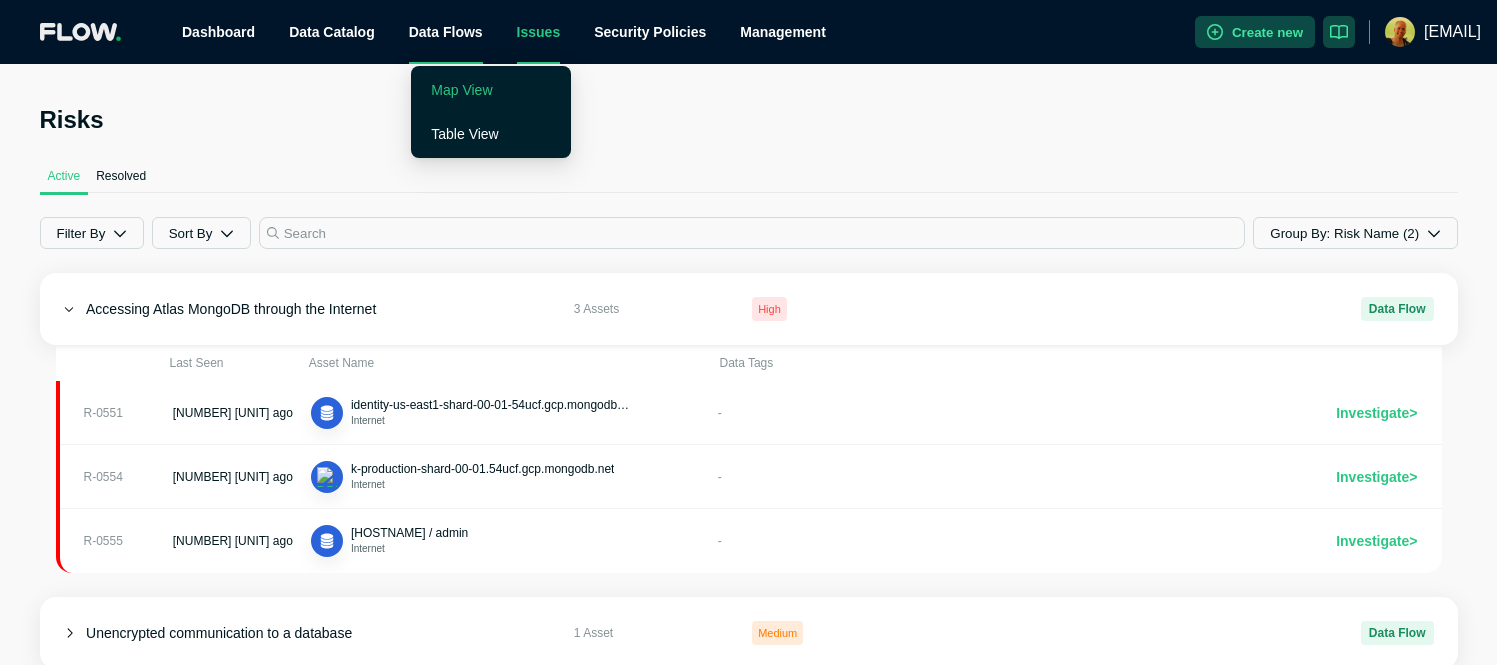 click on "Map View" at bounding box center (461, 90) 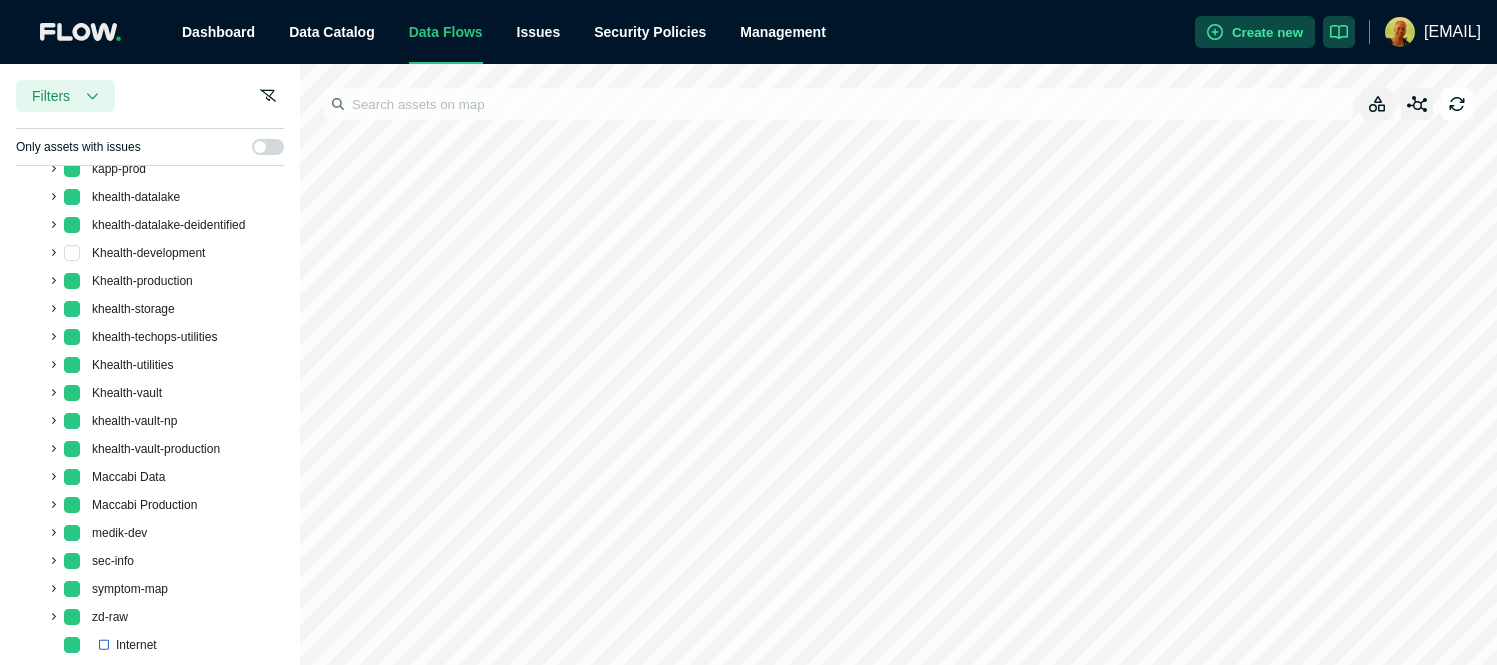 scroll, scrollTop: 2350, scrollLeft: 0, axis: vertical 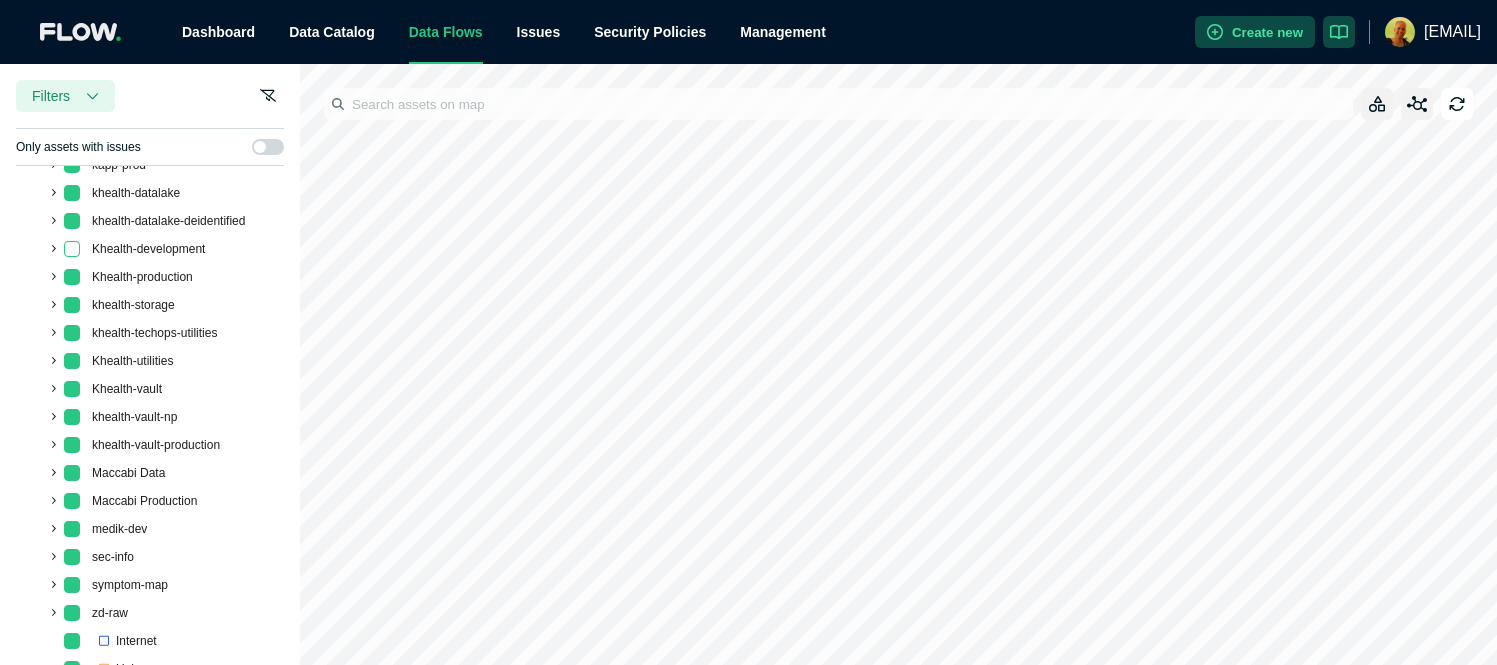 click at bounding box center (72, 249) 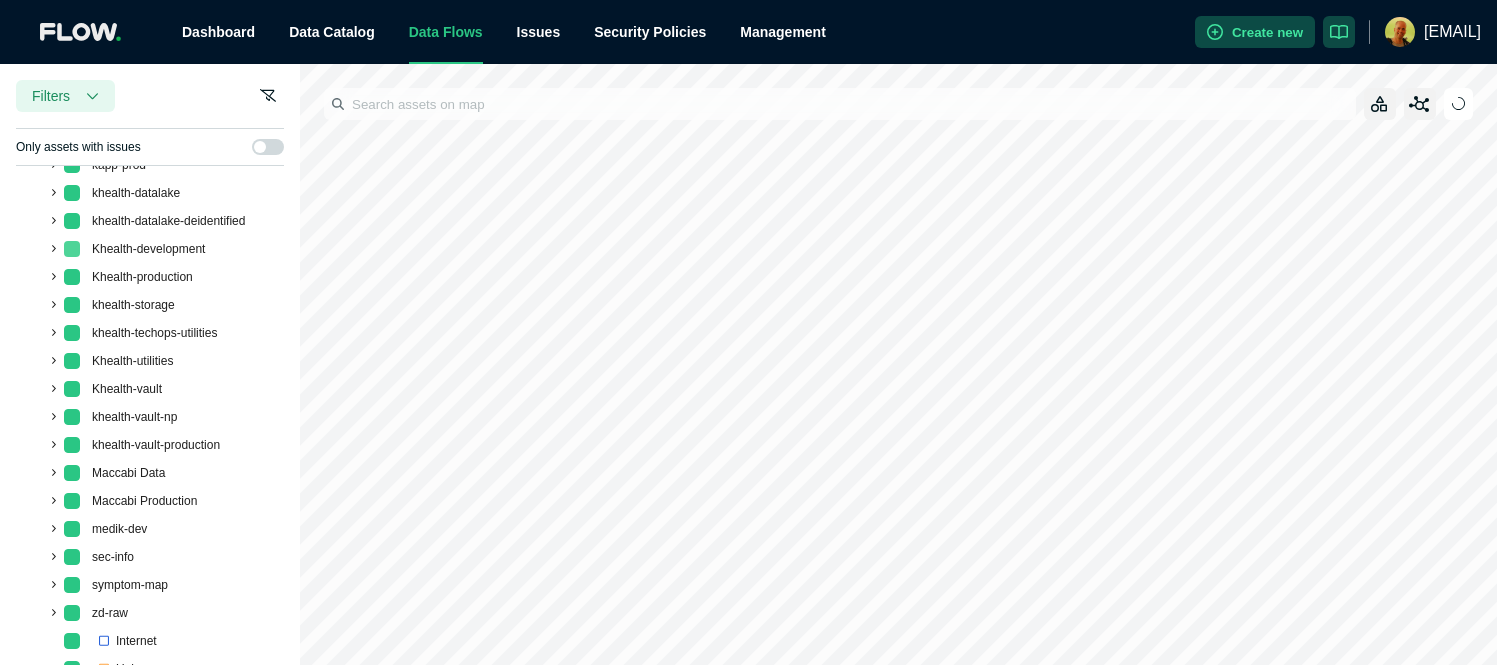 click at bounding box center [72, 249] 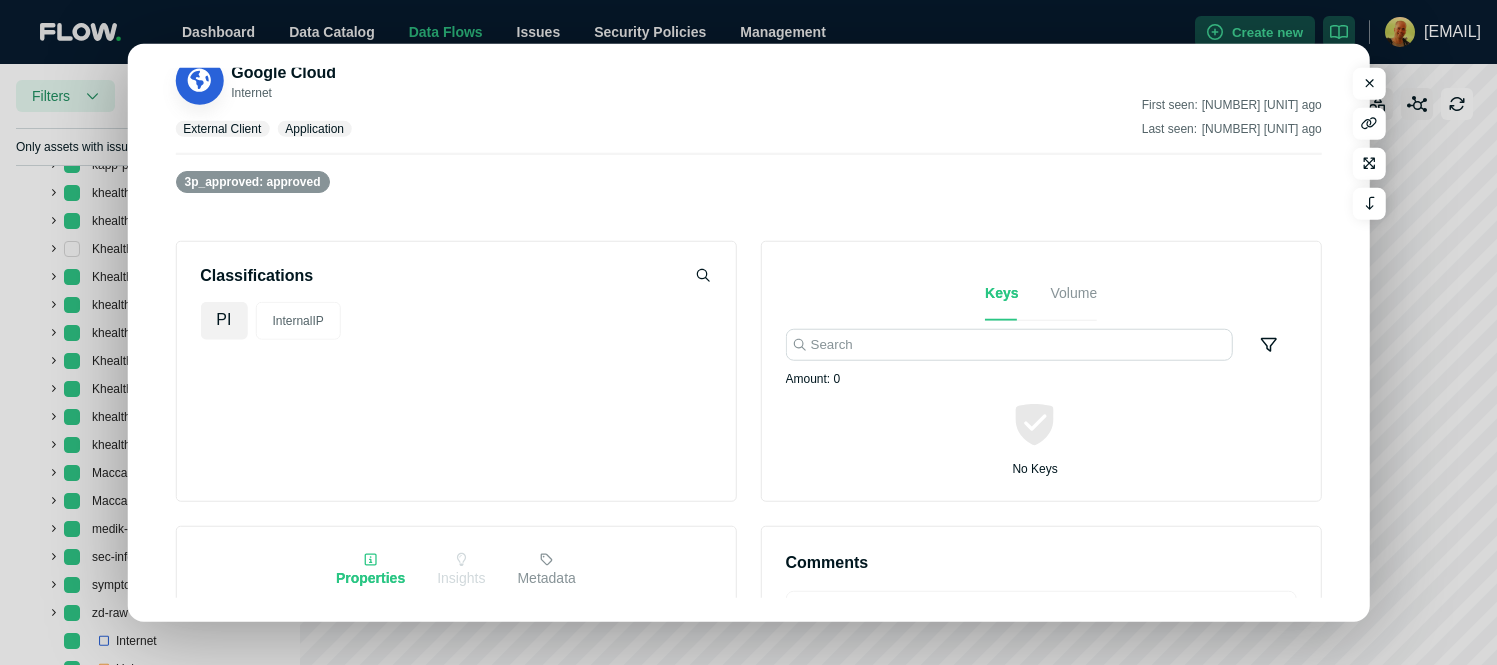 scroll, scrollTop: 31, scrollLeft: 0, axis: vertical 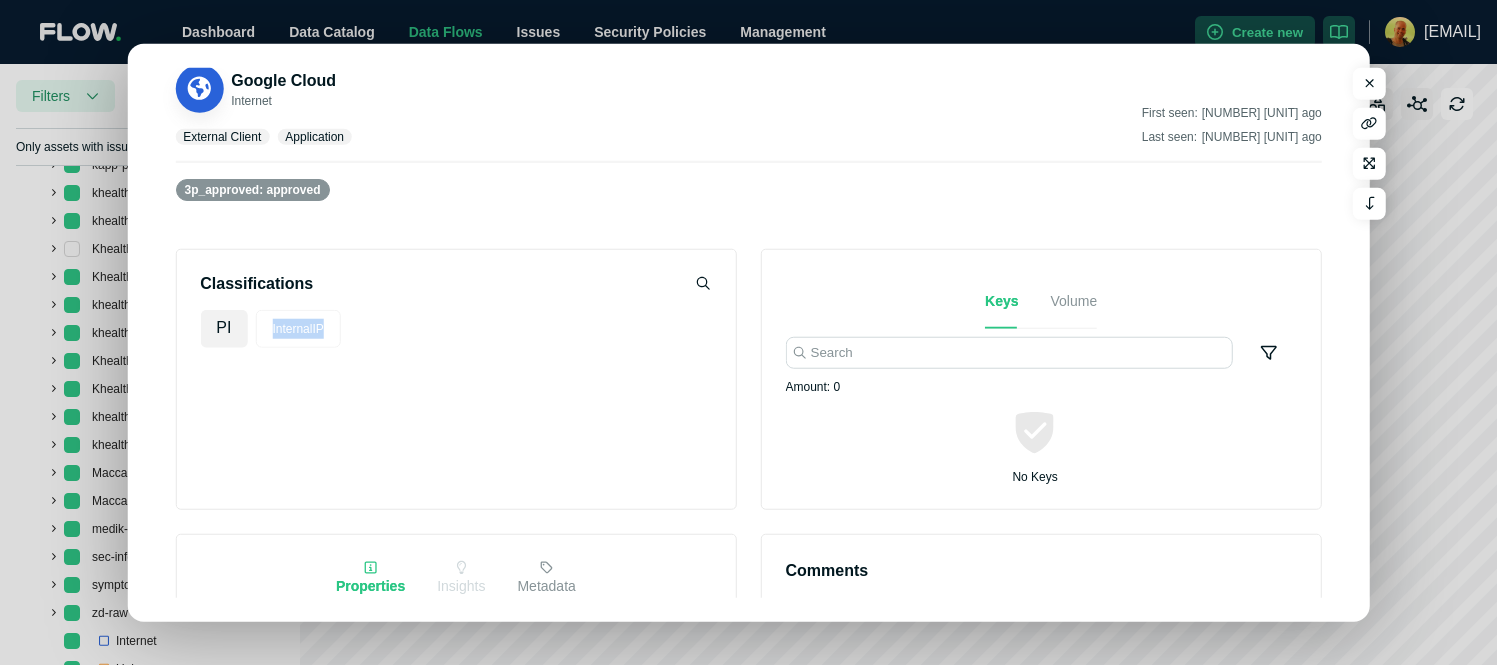 drag, startPoint x: 266, startPoint y: 329, endPoint x: 343, endPoint y: 330, distance: 77.00649 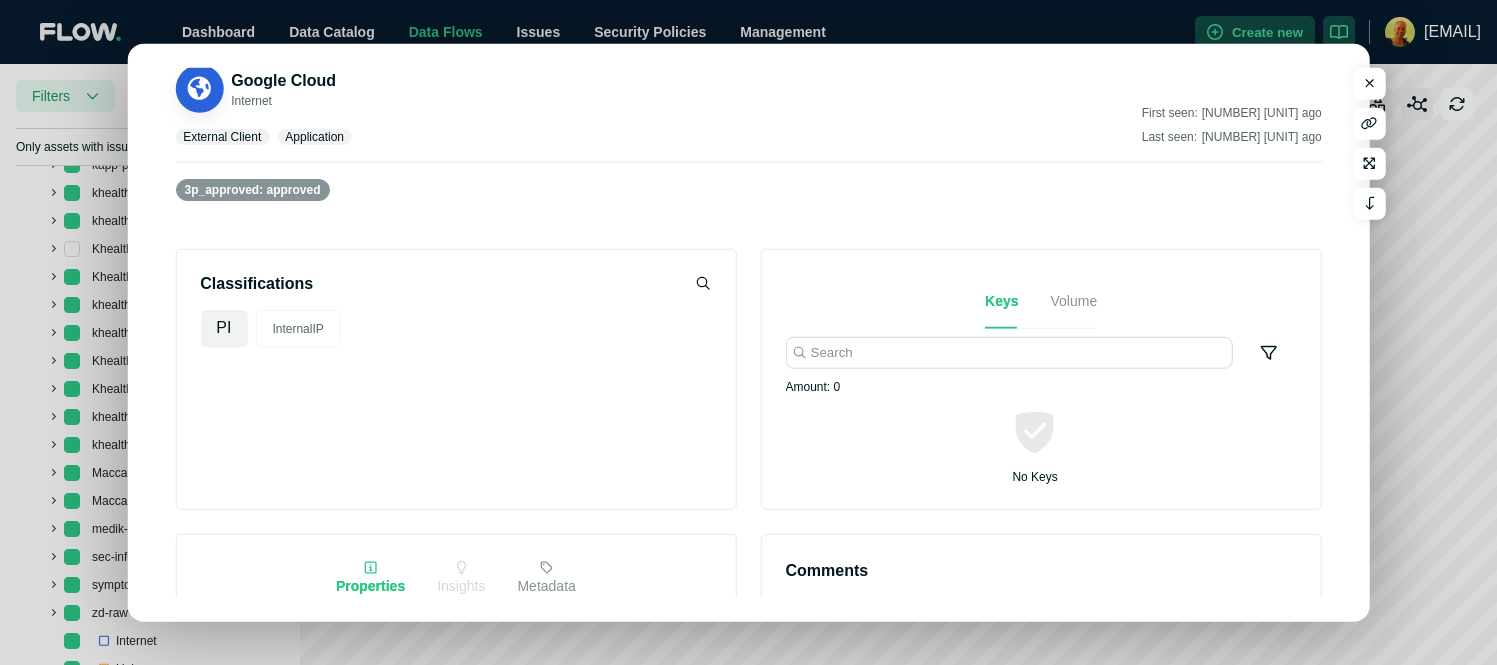 click on "Volume" at bounding box center [1074, 300] 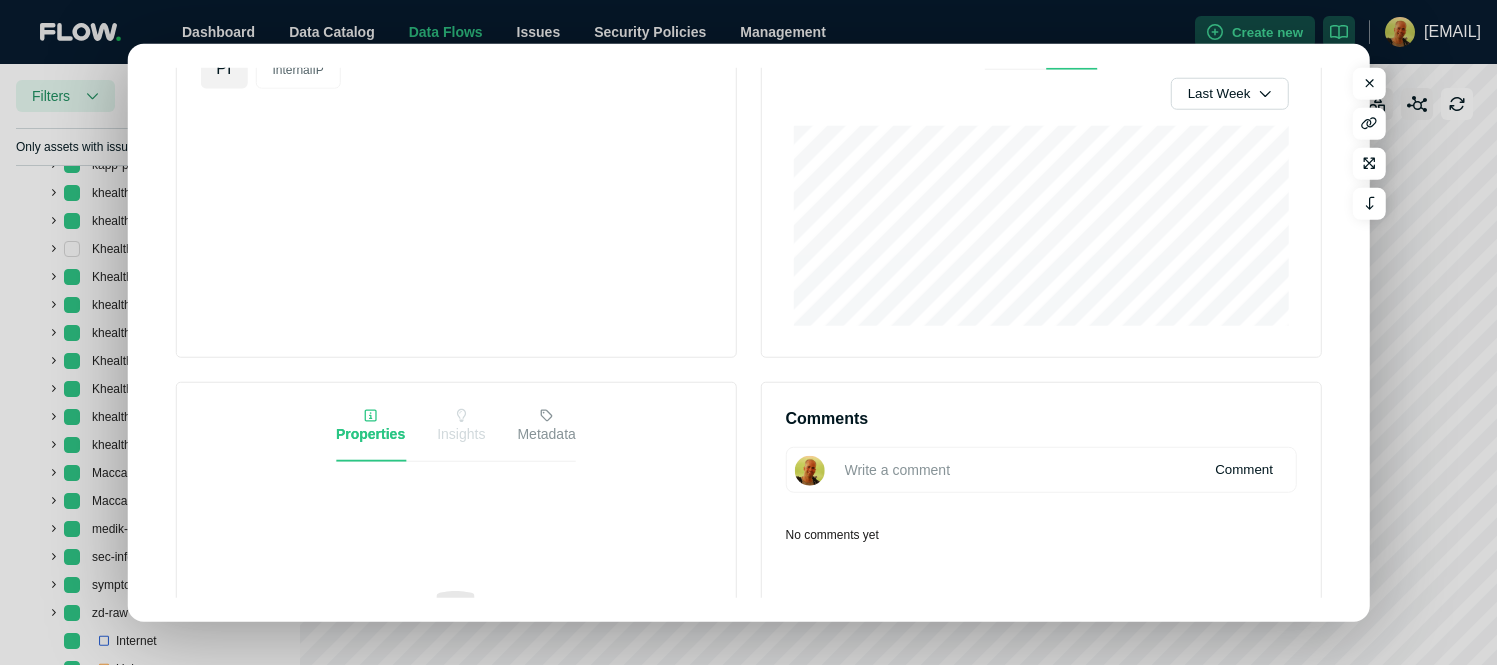 scroll, scrollTop: 462, scrollLeft: 0, axis: vertical 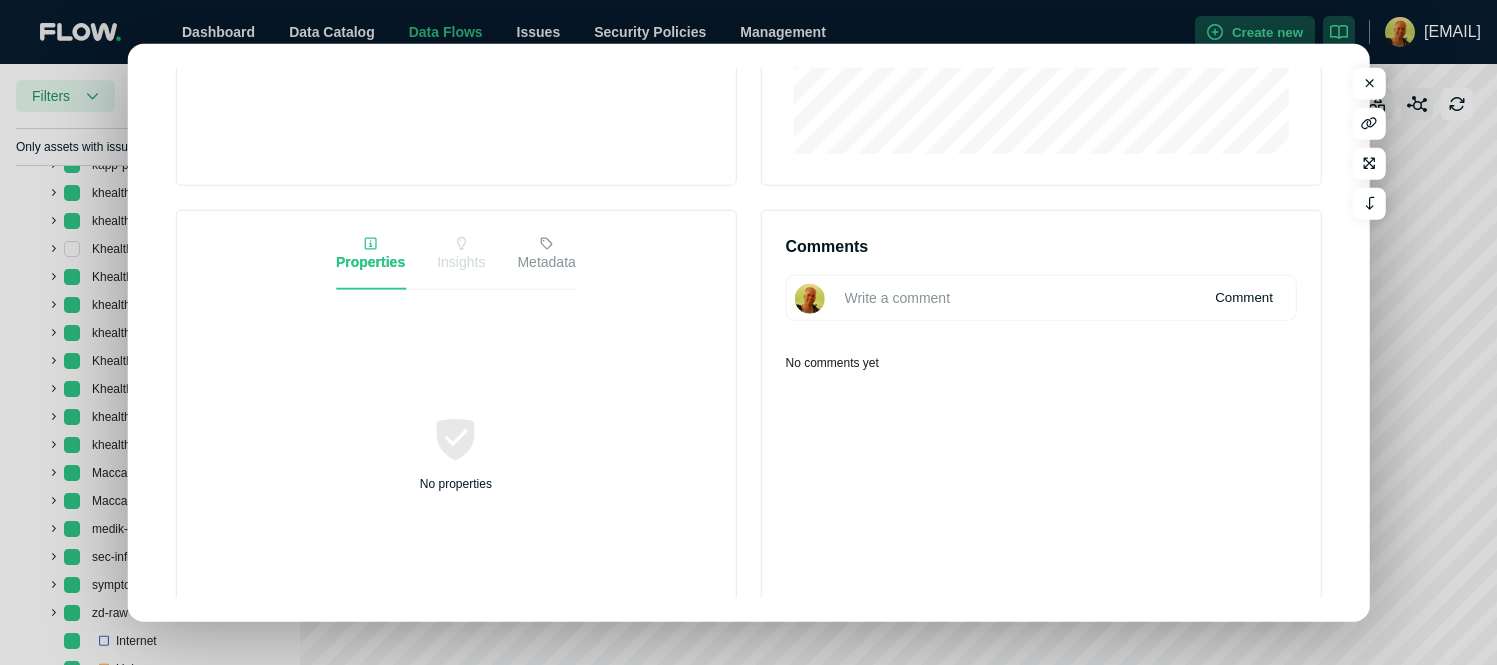 click on "Metadata" at bounding box center (546, 261) 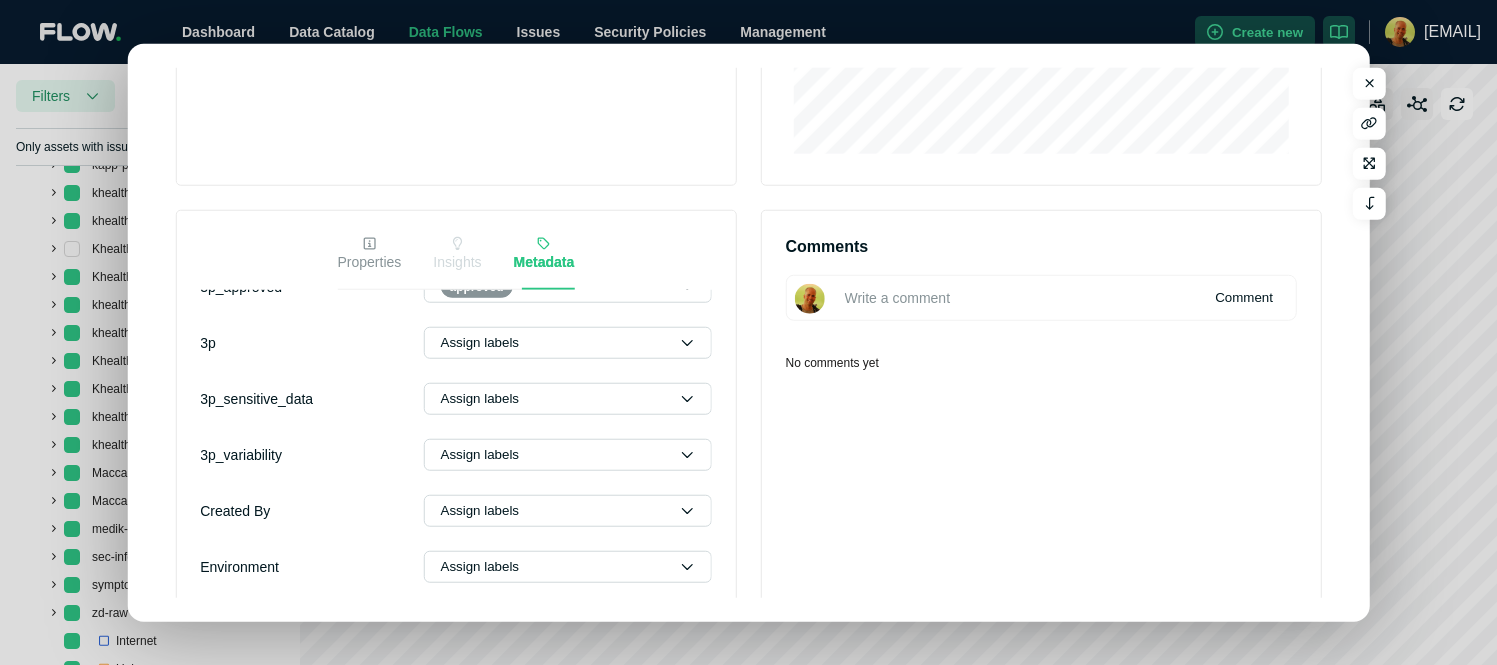scroll, scrollTop: 0, scrollLeft: 0, axis: both 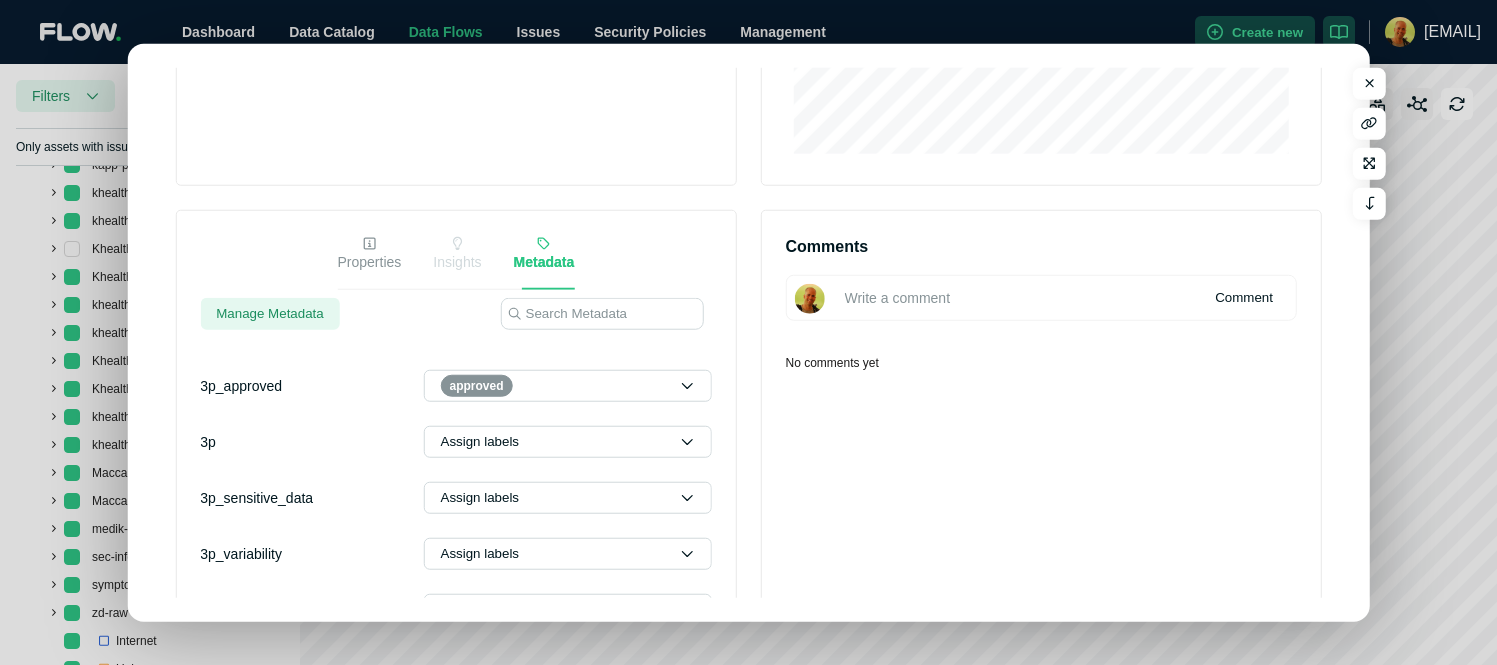 click on "Properties" at bounding box center [370, 261] 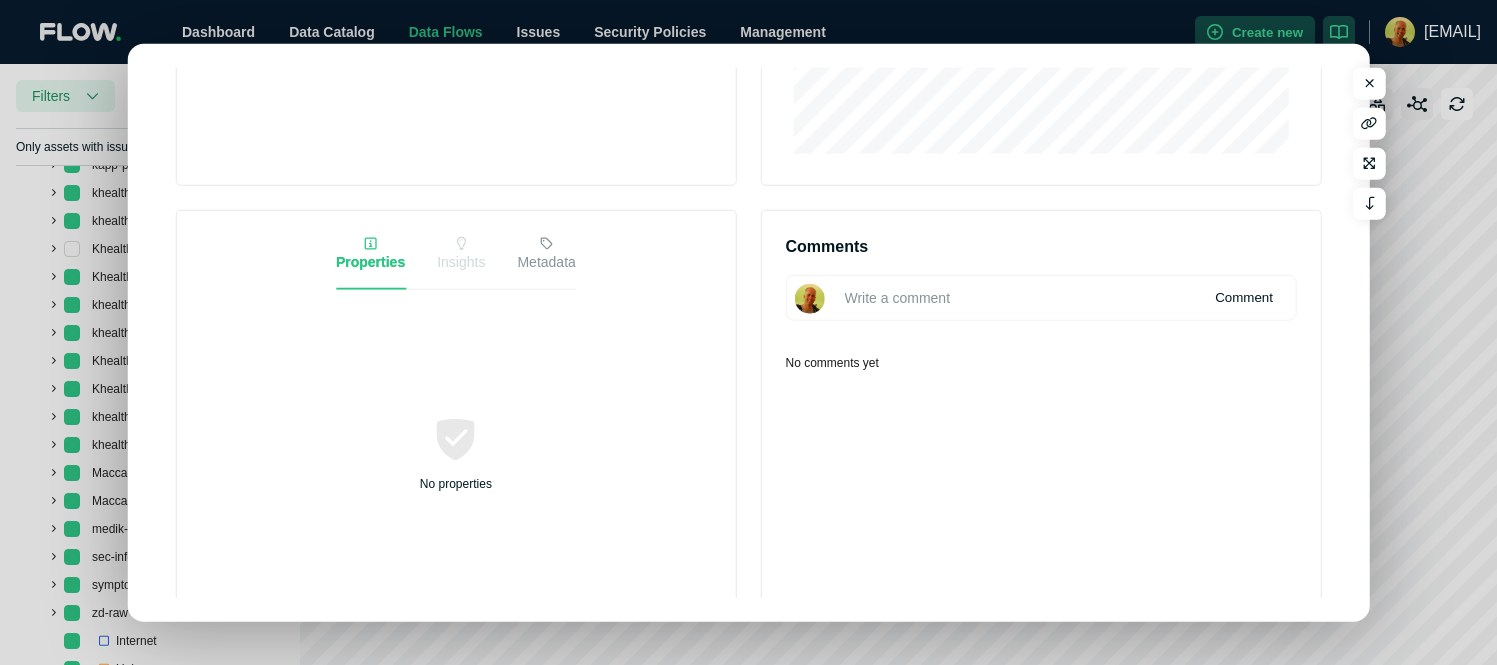 click on "Metadata" at bounding box center (546, 261) 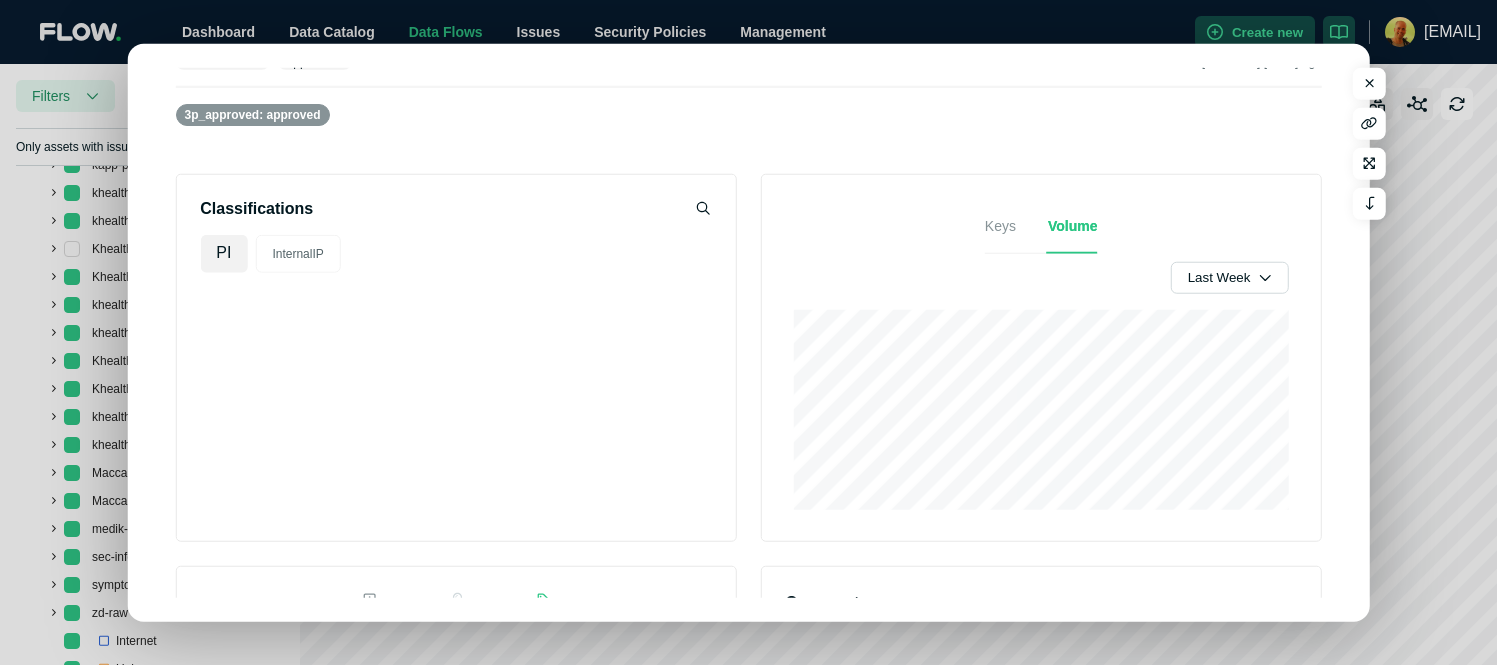 scroll, scrollTop: 0, scrollLeft: 0, axis: both 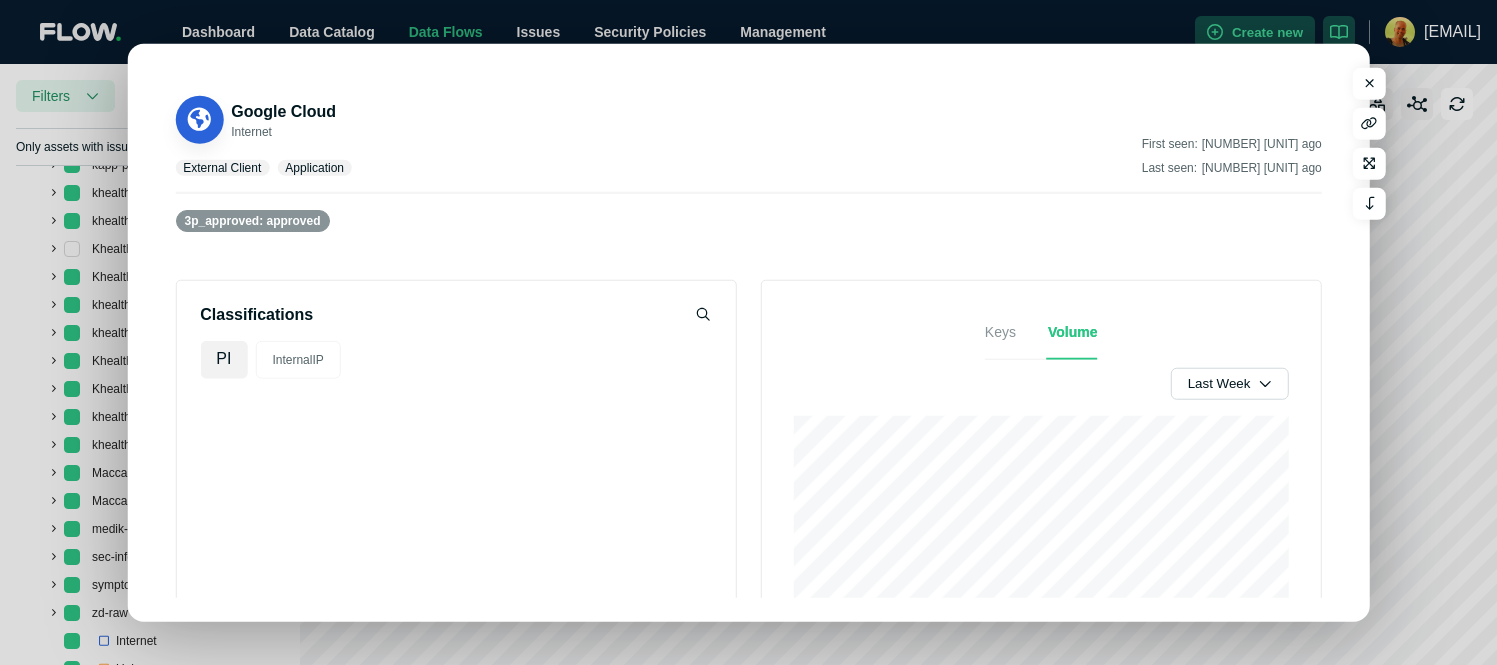 click on "InternalIP" at bounding box center [297, 359] 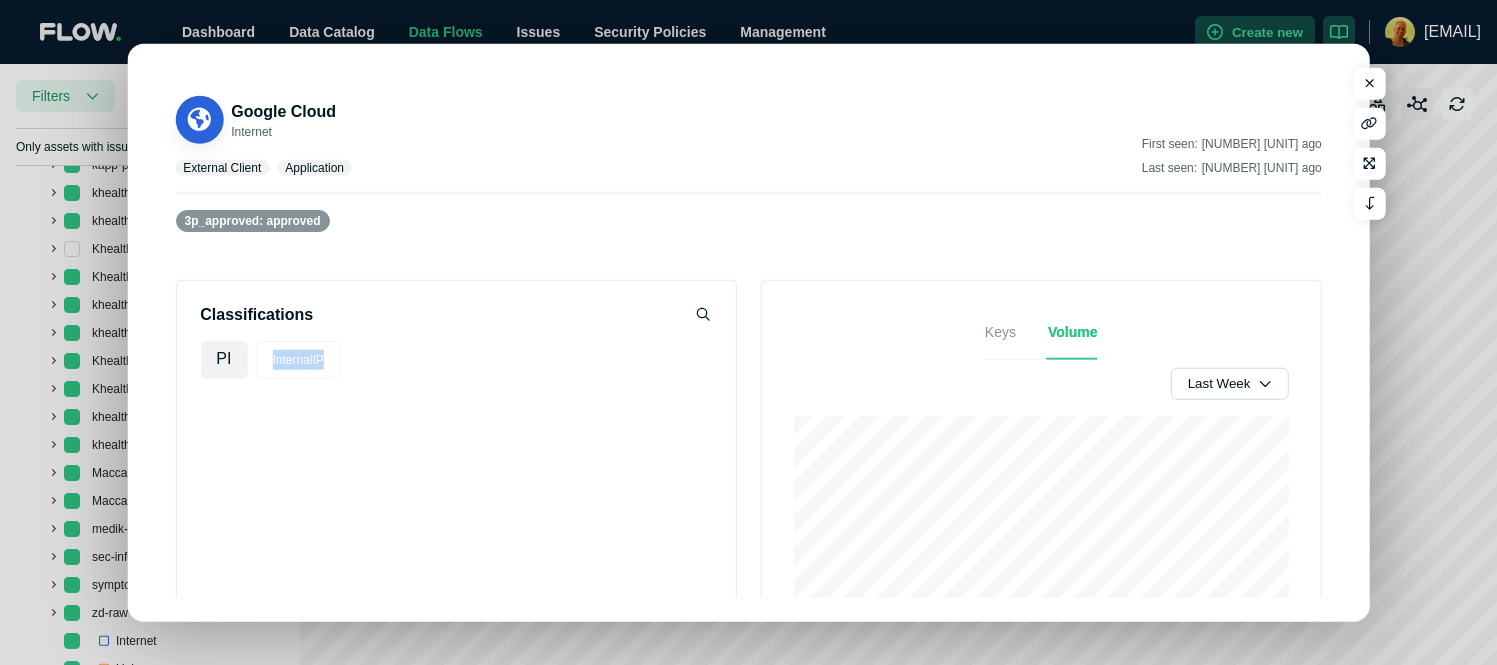click on "InternalIP" at bounding box center (297, 359) 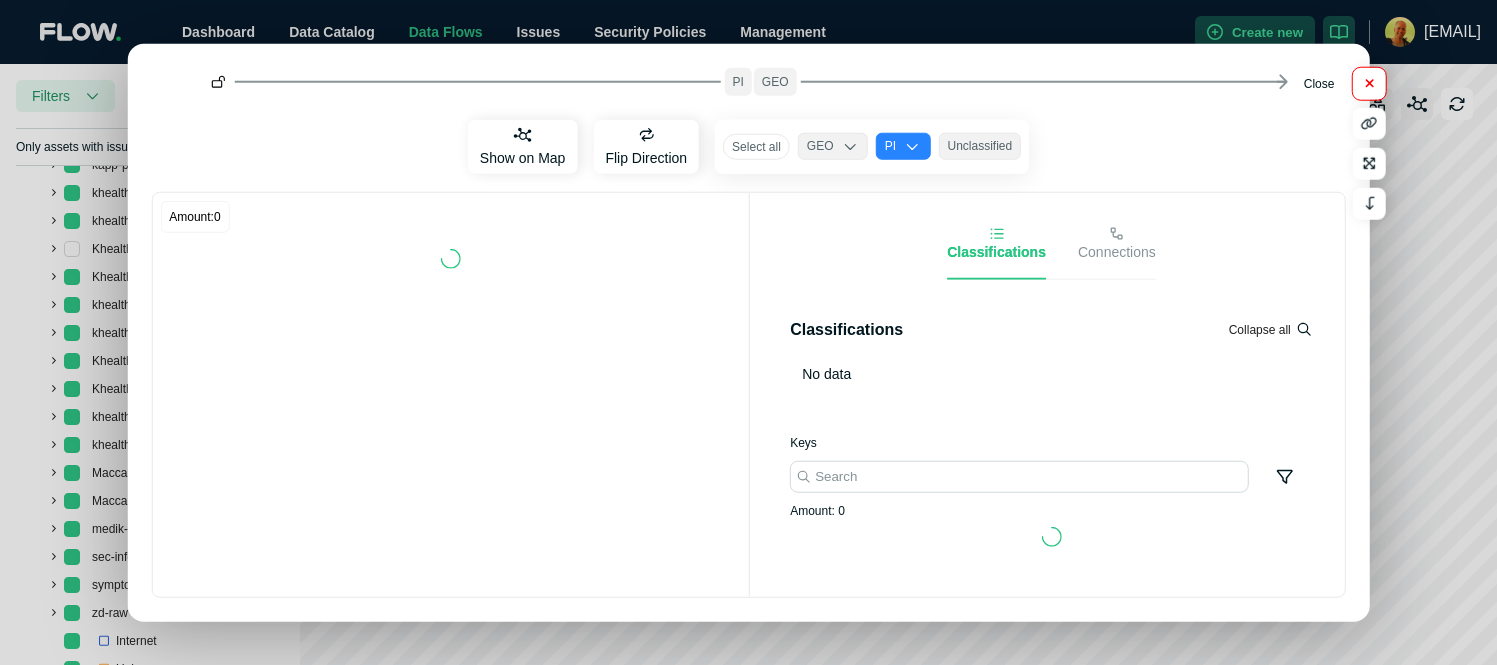 click 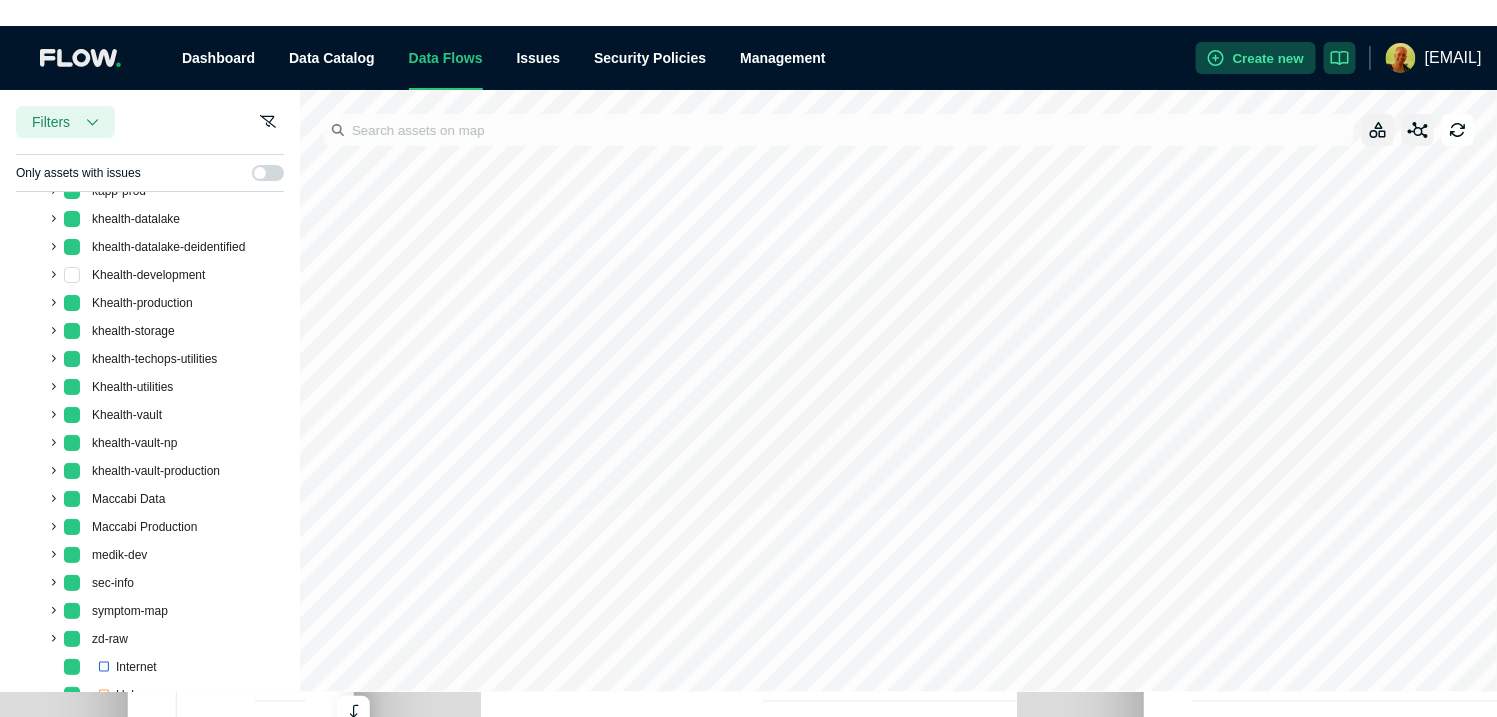 scroll, scrollTop: 2350, scrollLeft: 0, axis: vertical 